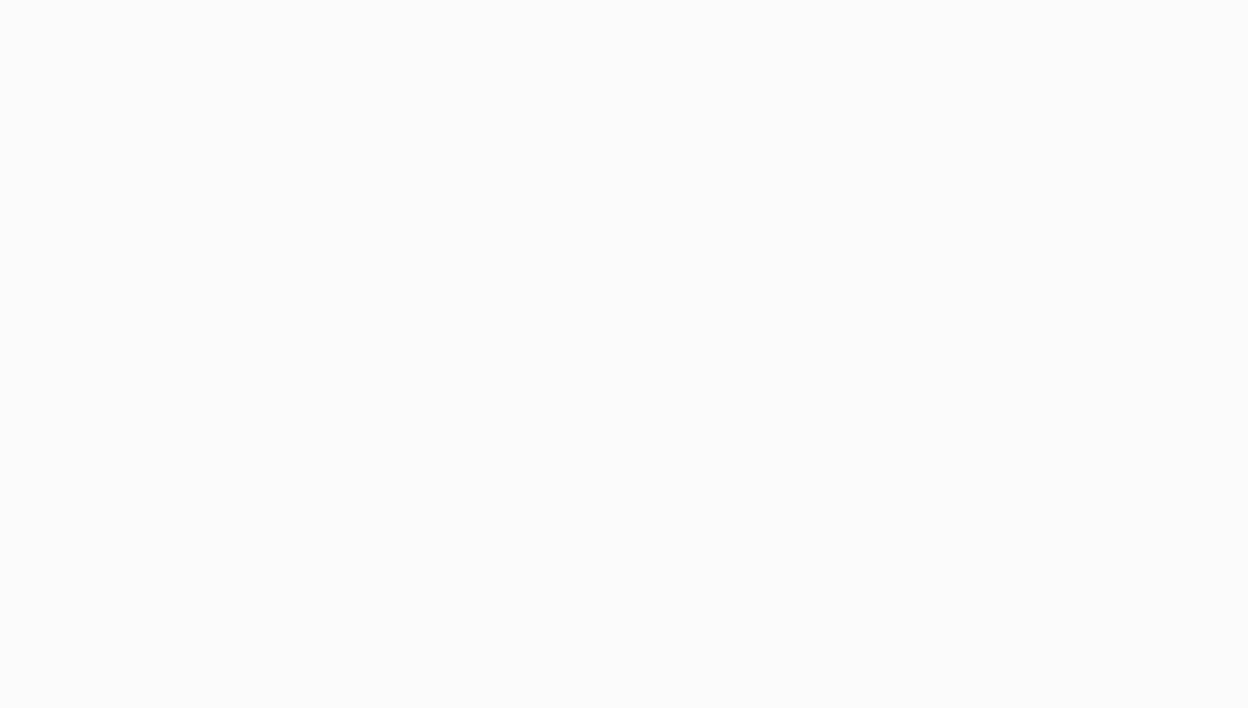 scroll, scrollTop: 0, scrollLeft: 0, axis: both 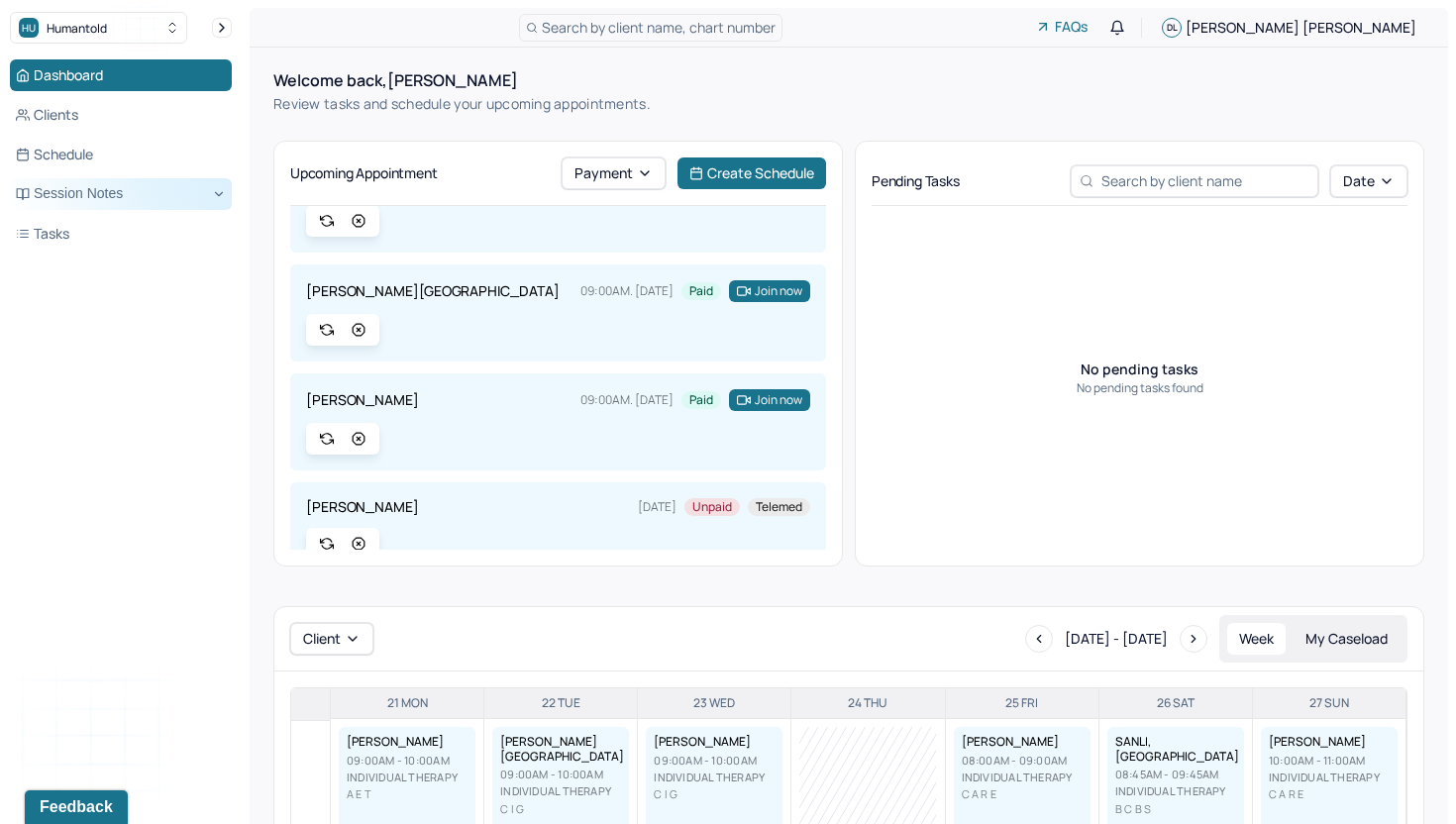 click on "Session Notes" at bounding box center [121, 194] 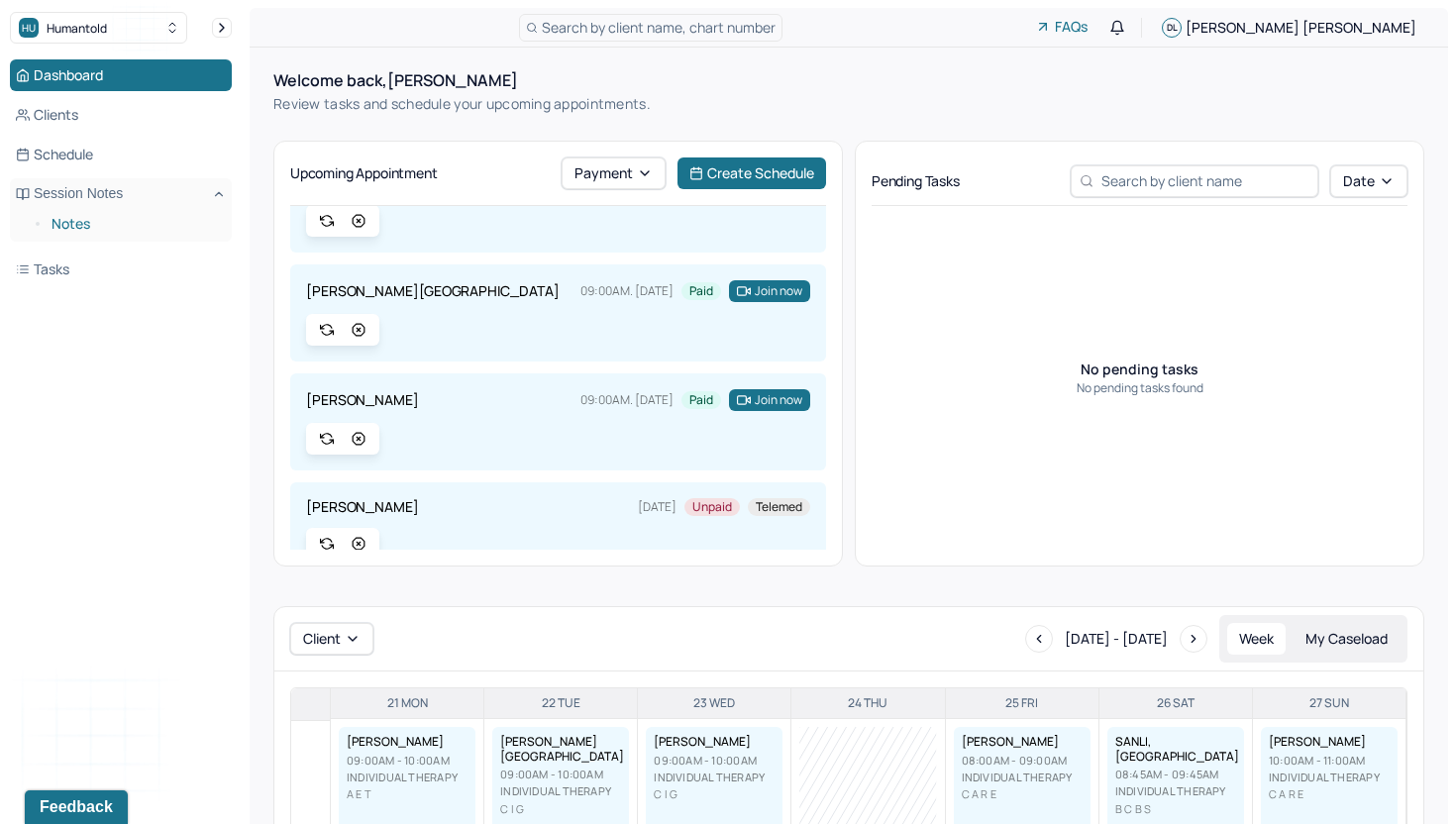 click on "Notes" at bounding box center [134, 224] 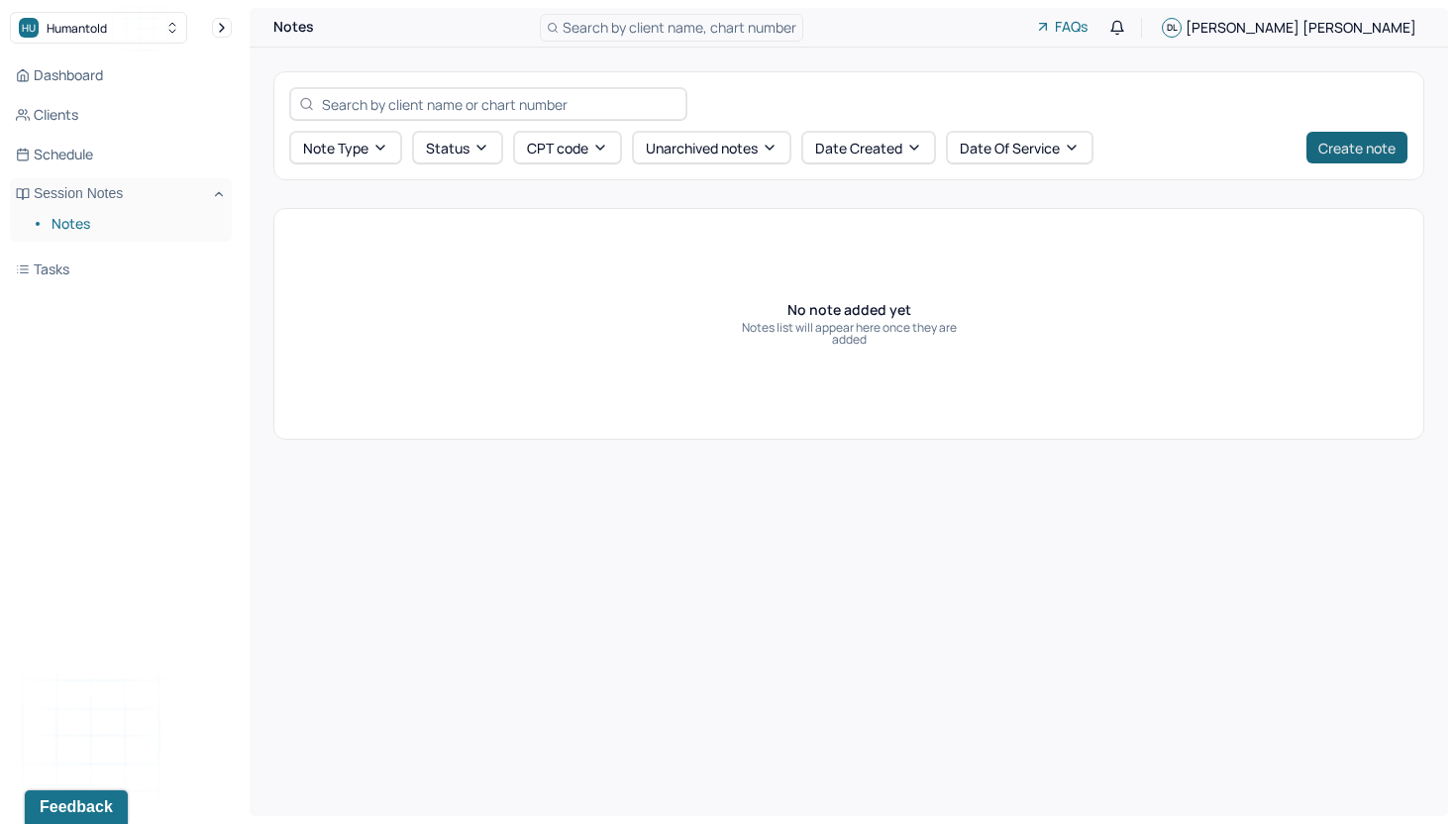 click on "Create note" at bounding box center (1357, 148) 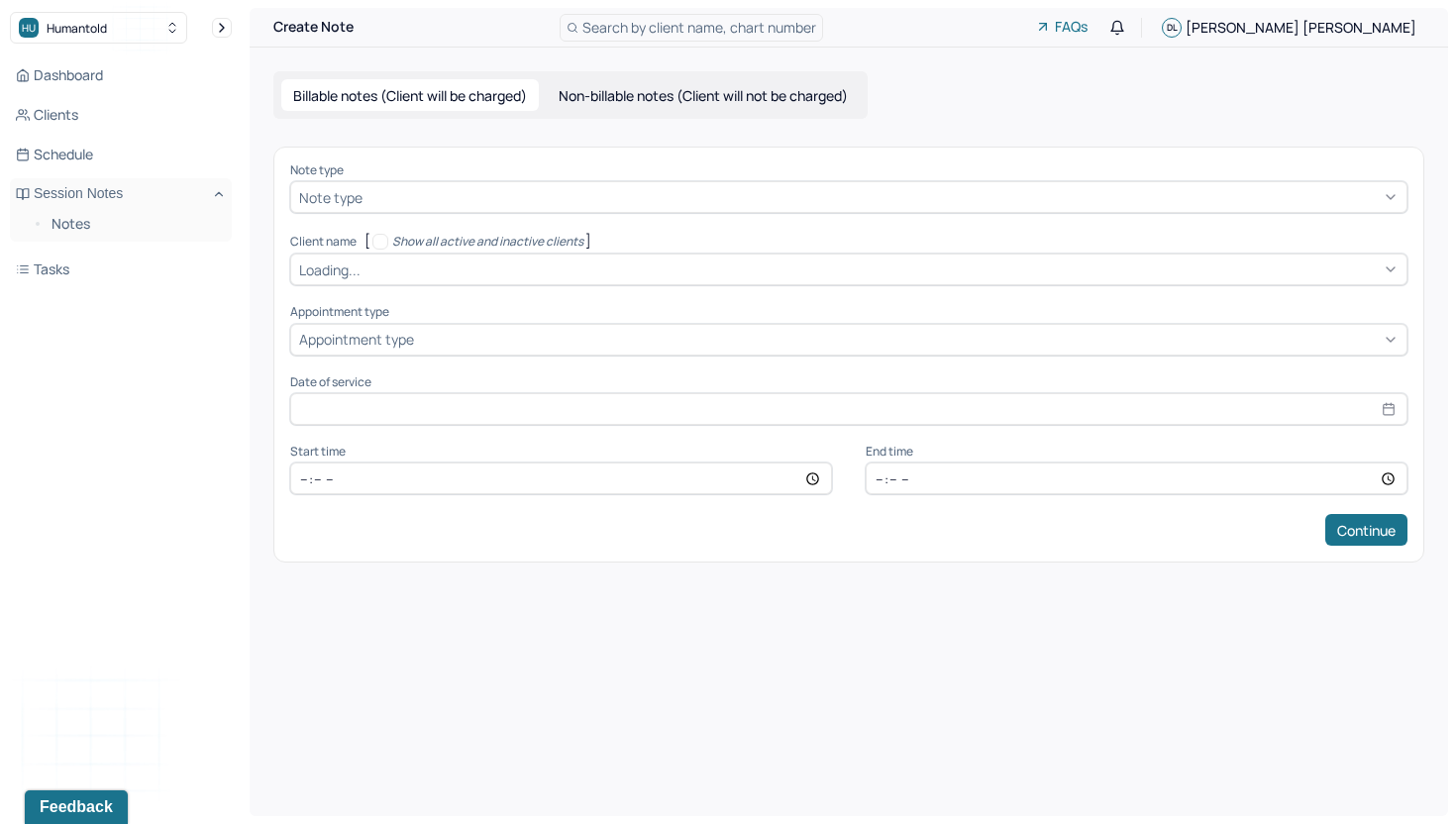 click at bounding box center (883, 197) 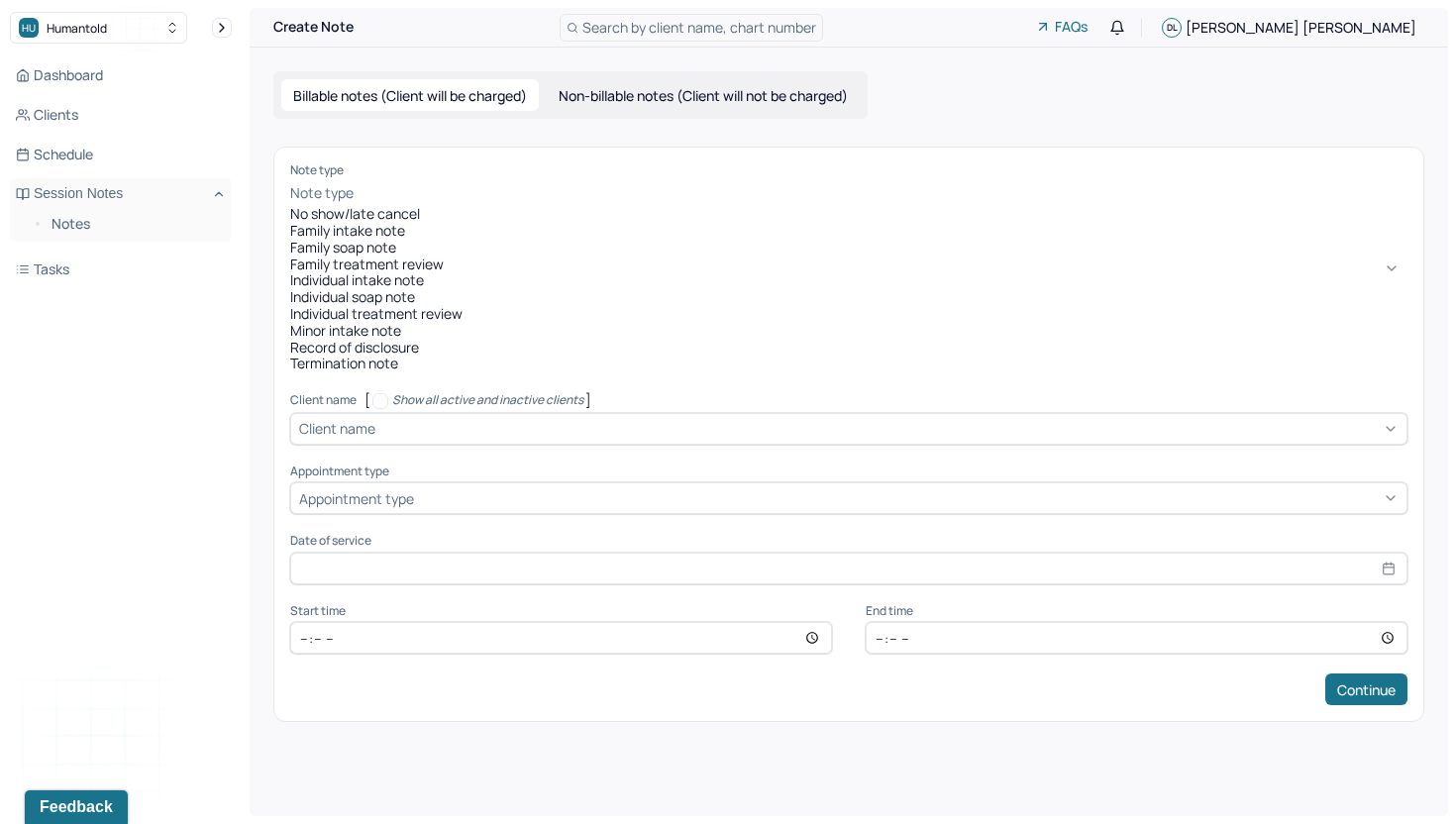 drag, startPoint x: 410, startPoint y: 346, endPoint x: 402, endPoint y: 365, distance: 20.615528 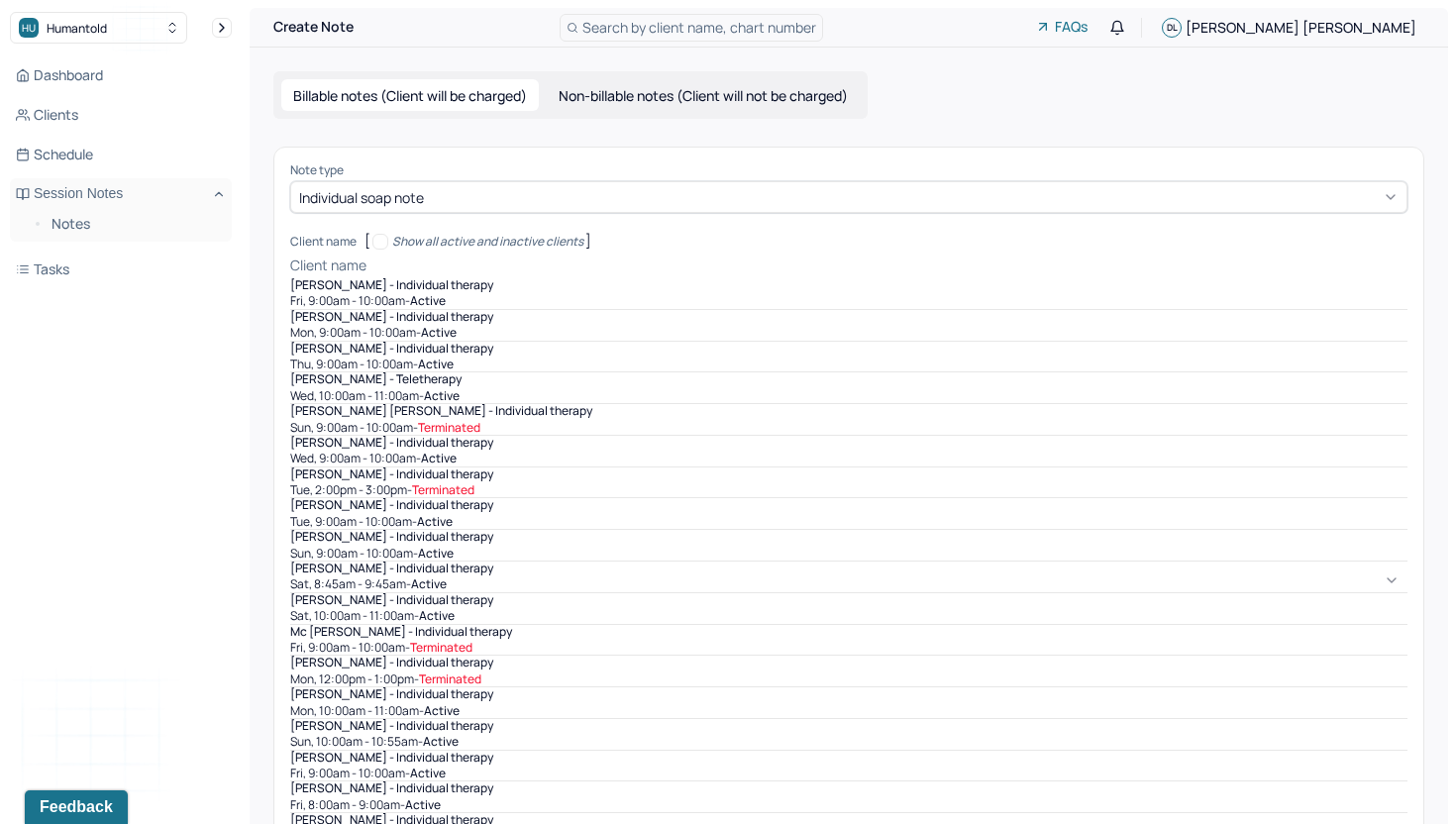 click at bounding box center (888, 265) 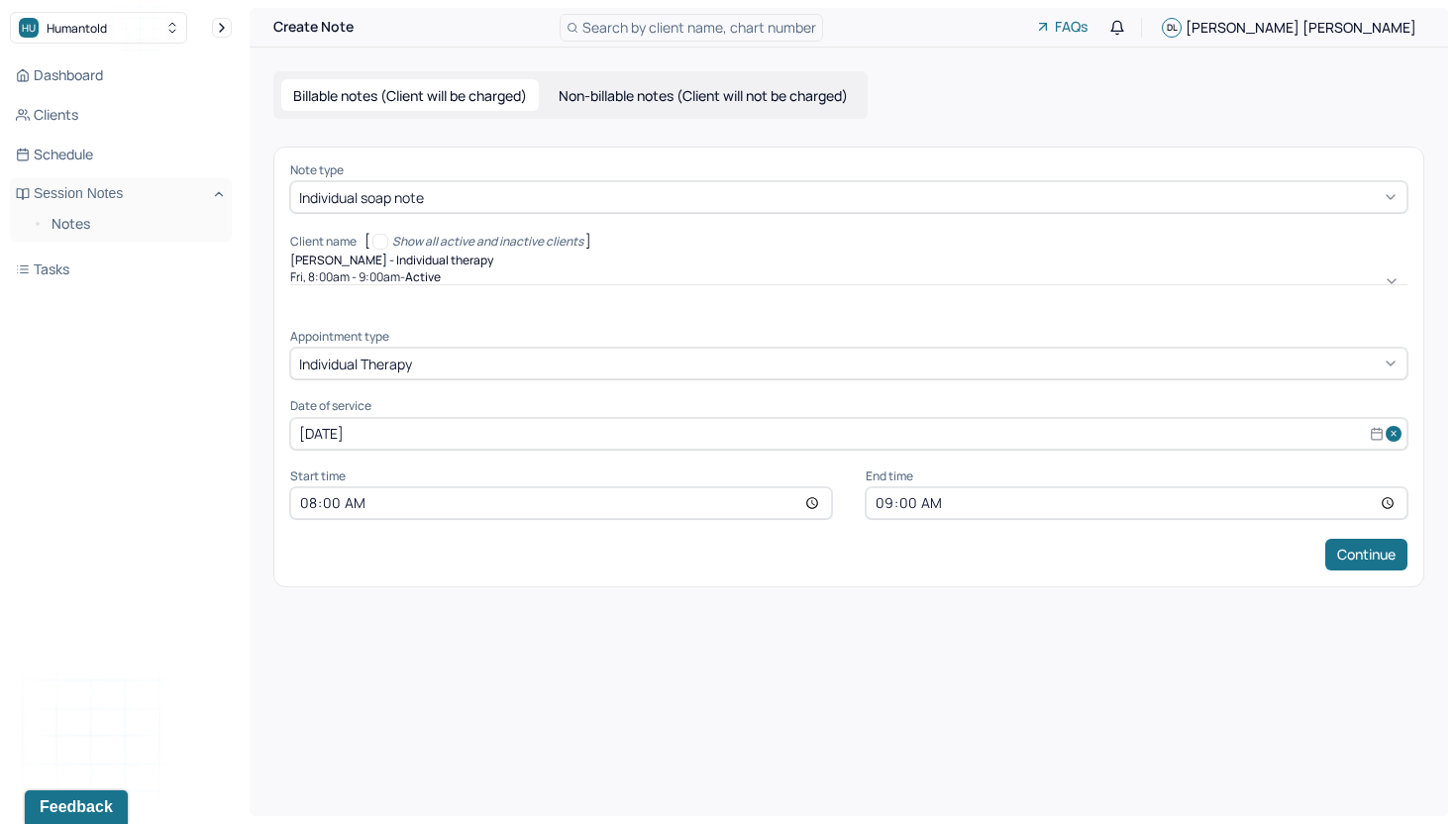 click on "Create Note Search by client name, chart number  FAQs DL [PERSON_NAME] notes (Client will be charged) Non-billable notes (Client will not be charged) Note type Individual soap note Client name [ Show all active and inactive clients ] option [object Object], selected. [PERSON_NAME] - Individual therapy Fri, 8:00am - 9:00am  -  active Supervisee name [PERSON_NAME] Appointment type individual therapy Date of service [DATE] Start time 08:00 End time 09:00 Continue" at bounding box center (849, 412) 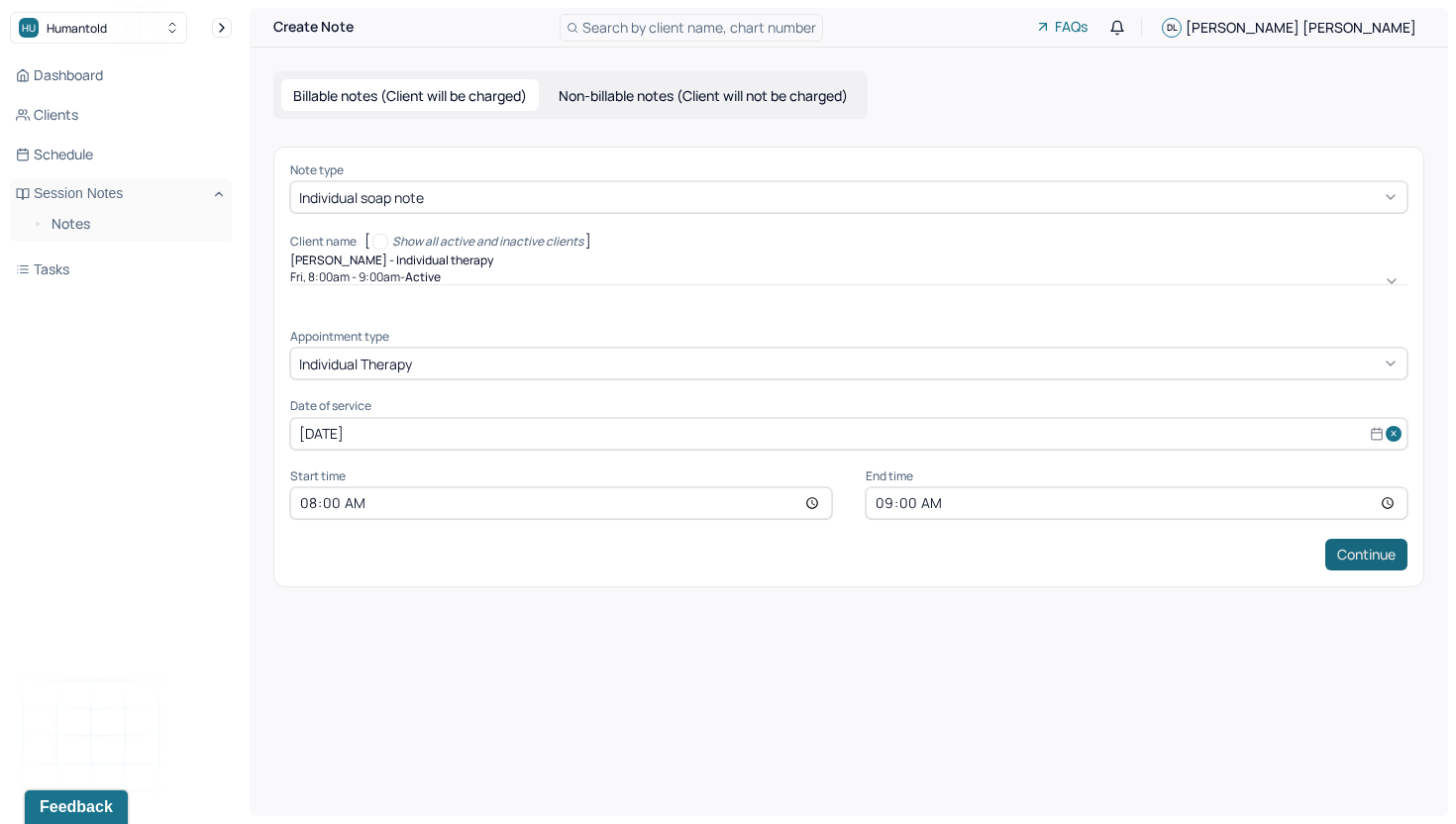 click on "Continue" at bounding box center [1366, 555] 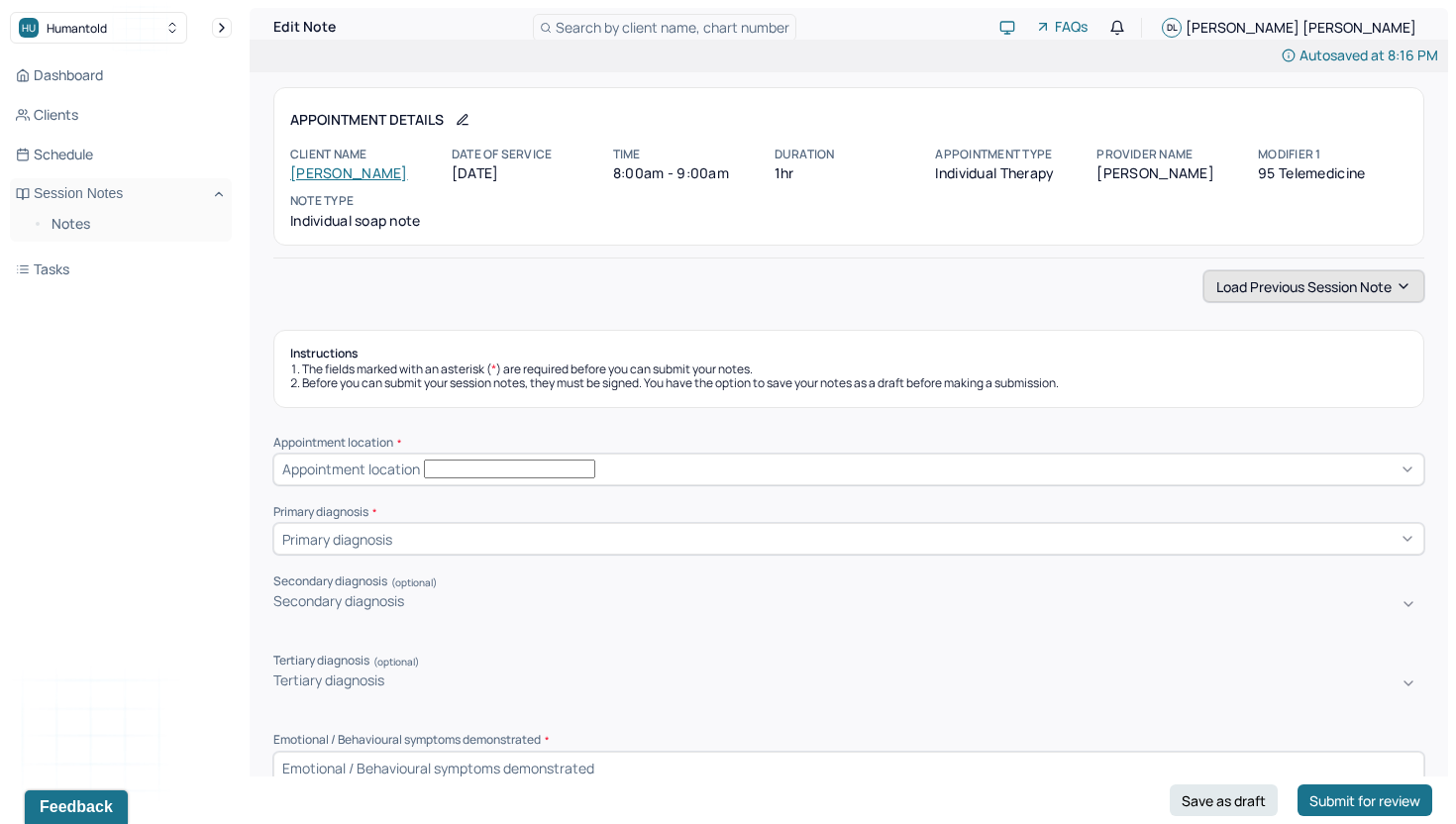 click on "Load previous session note" at bounding box center (1313, 286) 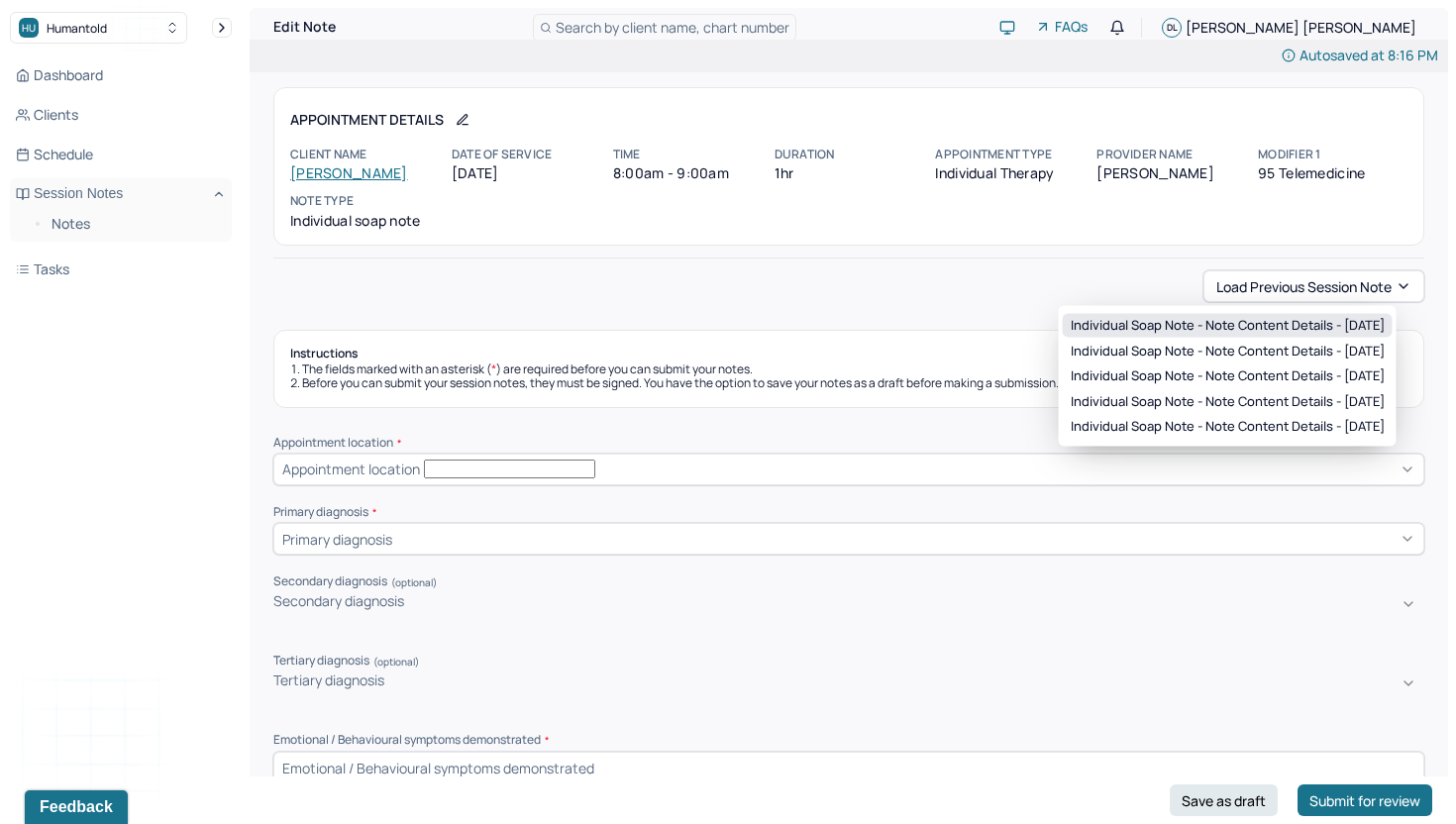 click on "Individual soap note   - Note content Details -   [DATE]" at bounding box center [1227, 326] 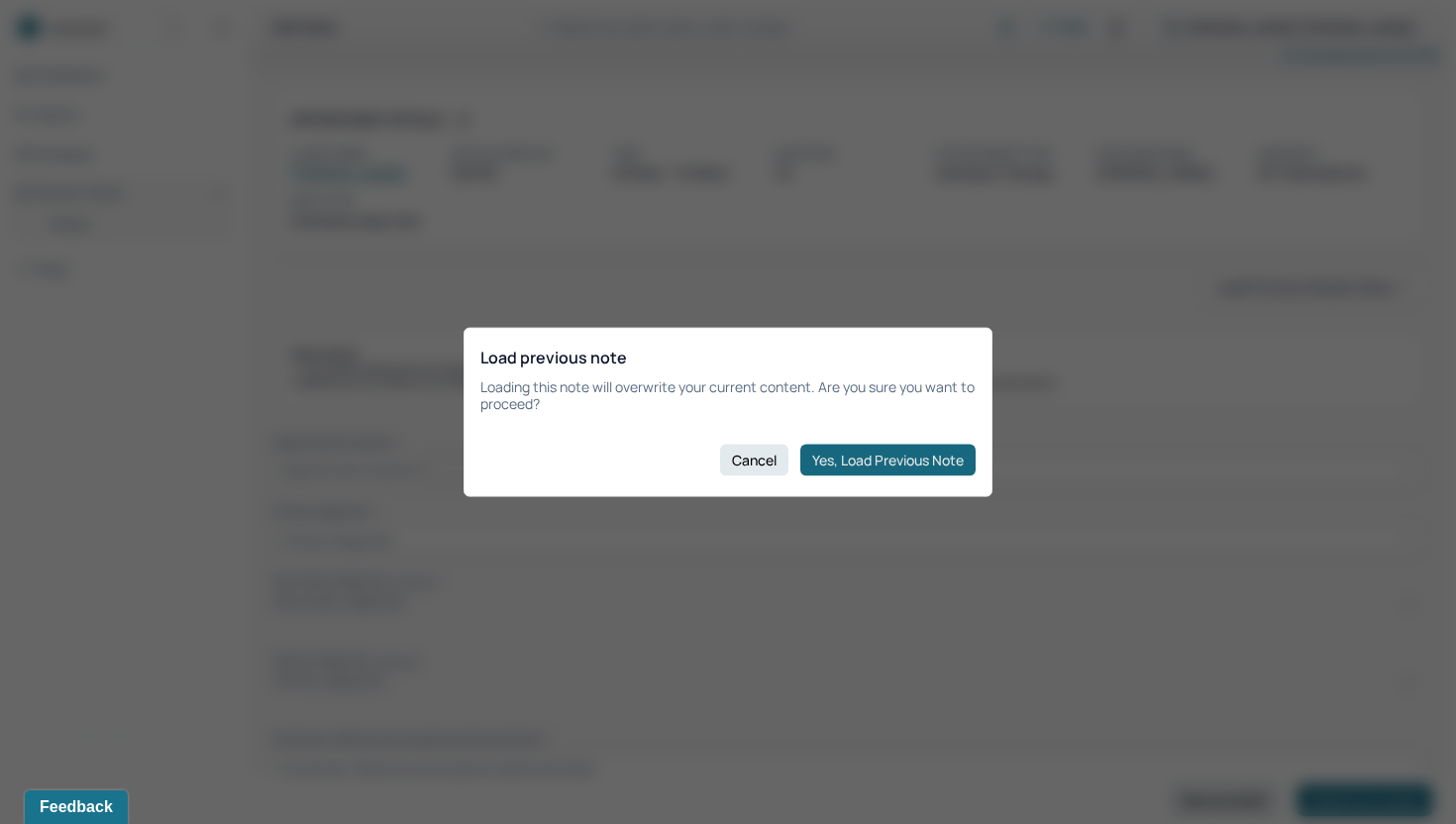 click on "Yes, Load Previous Note" at bounding box center (887, 460) 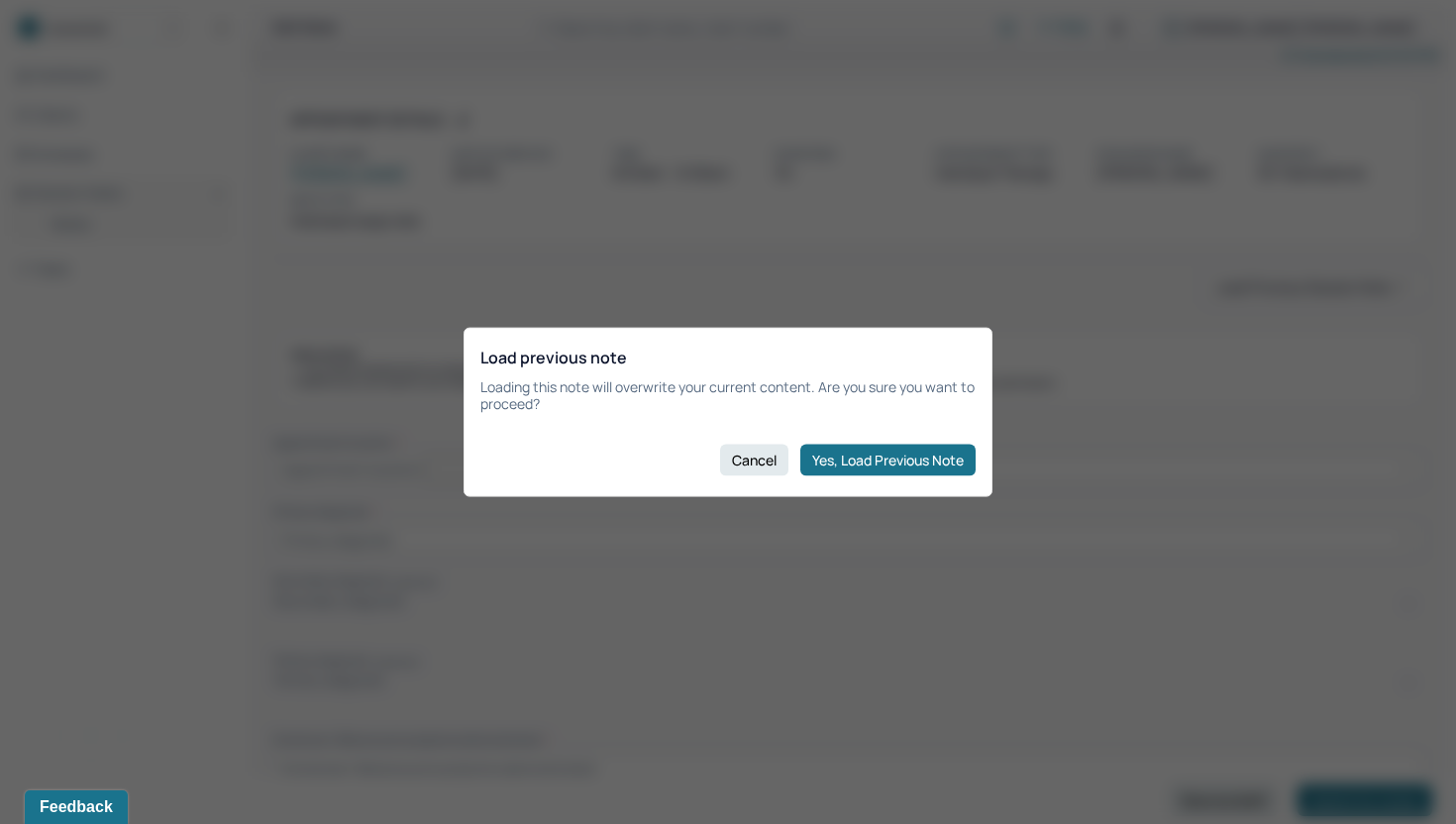 type on "Irritated, protective, reflective, insightful." 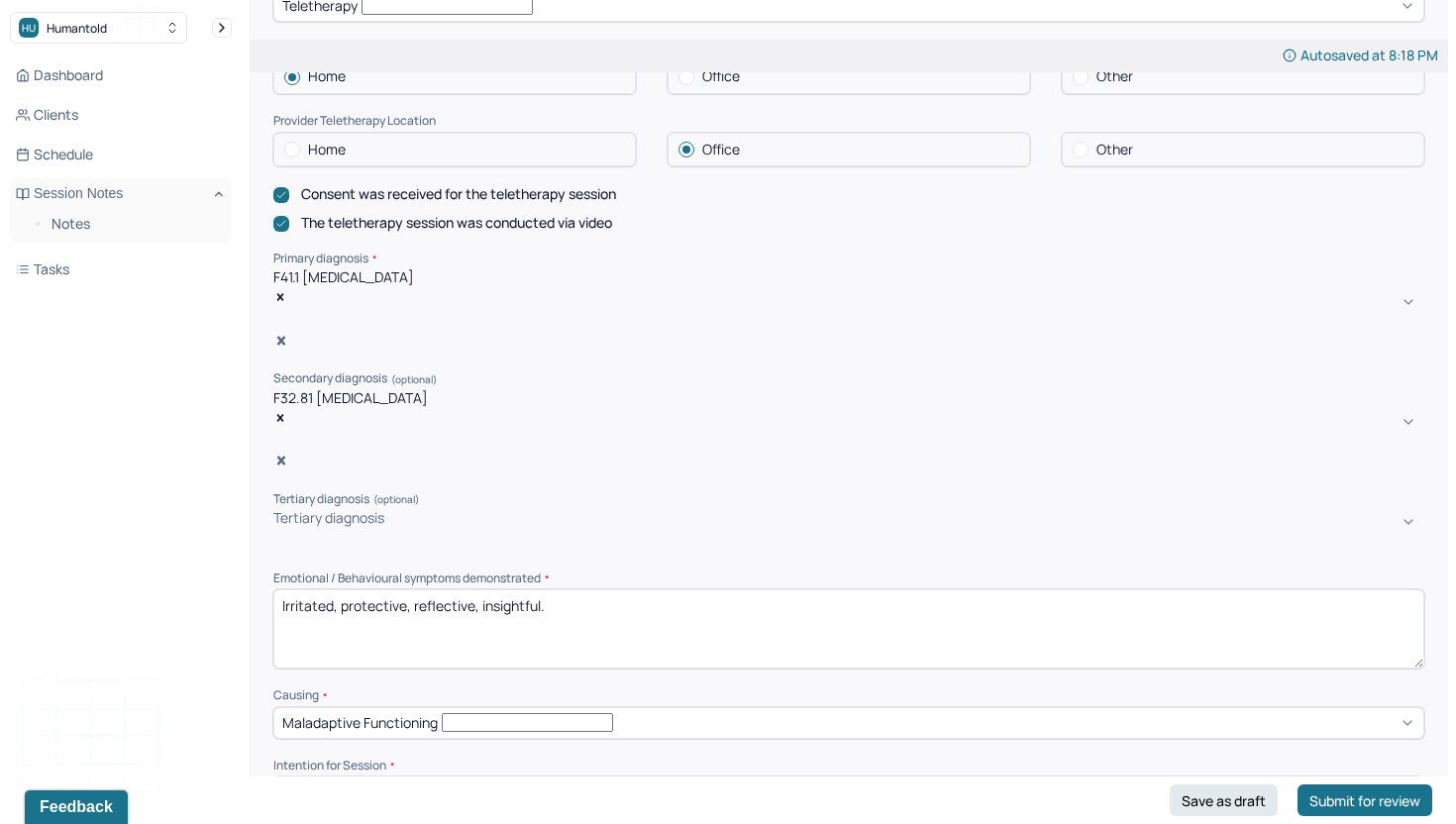 scroll, scrollTop: 466, scrollLeft: 0, axis: vertical 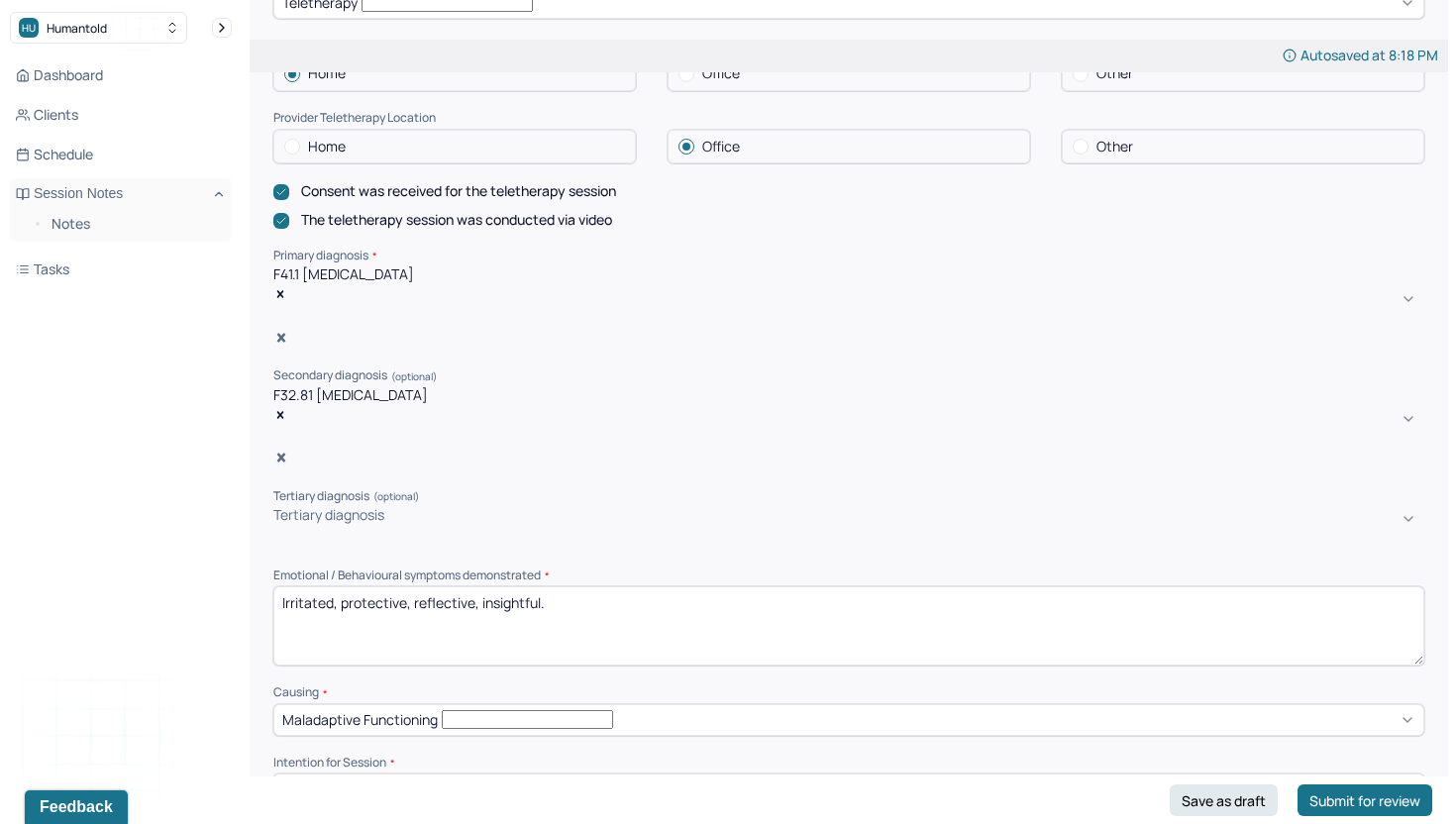 click on "Irritated, protective, reflective, insightful." at bounding box center [849, 626] 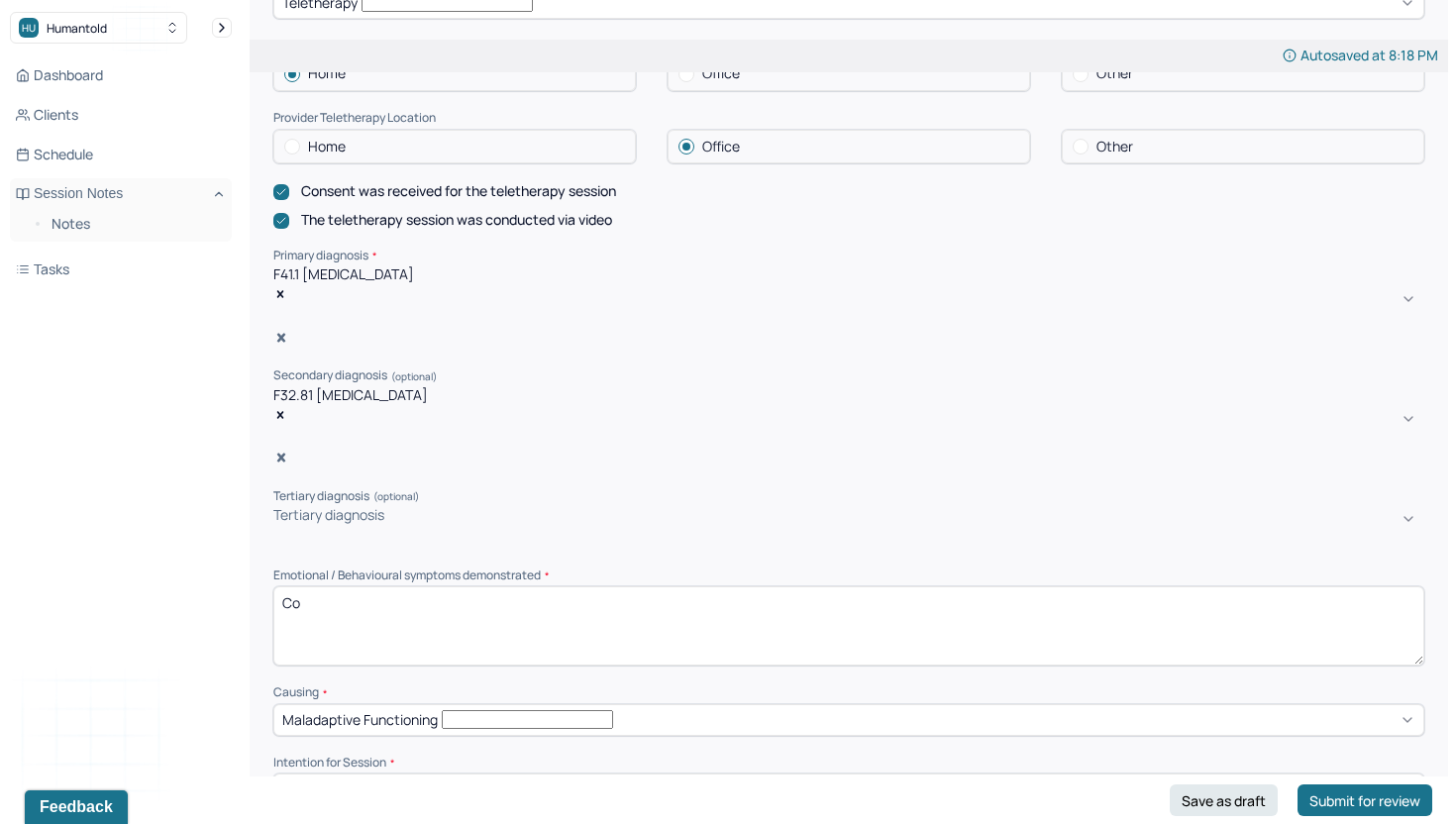 type on "C" 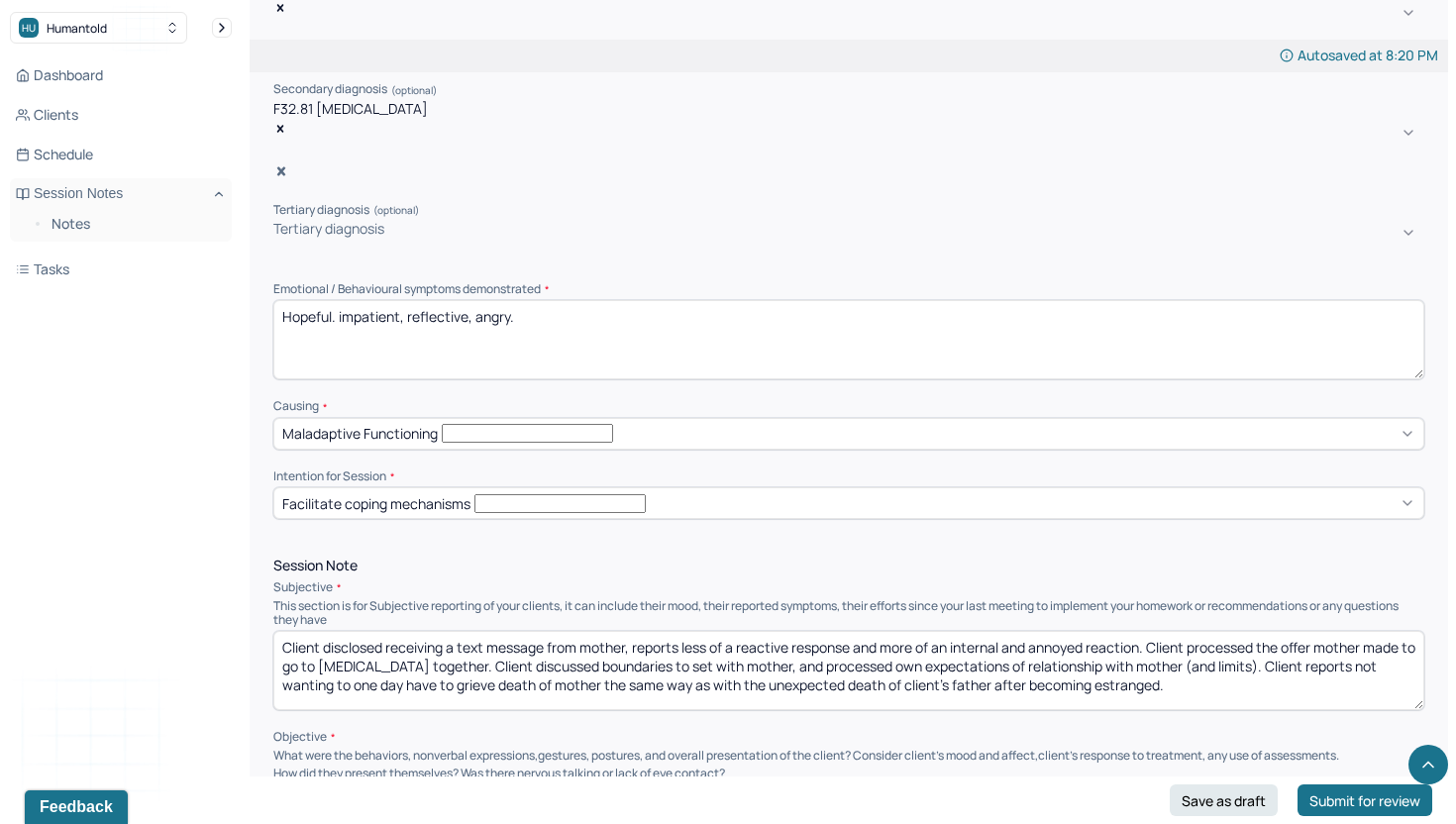 scroll, scrollTop: 850, scrollLeft: 0, axis: vertical 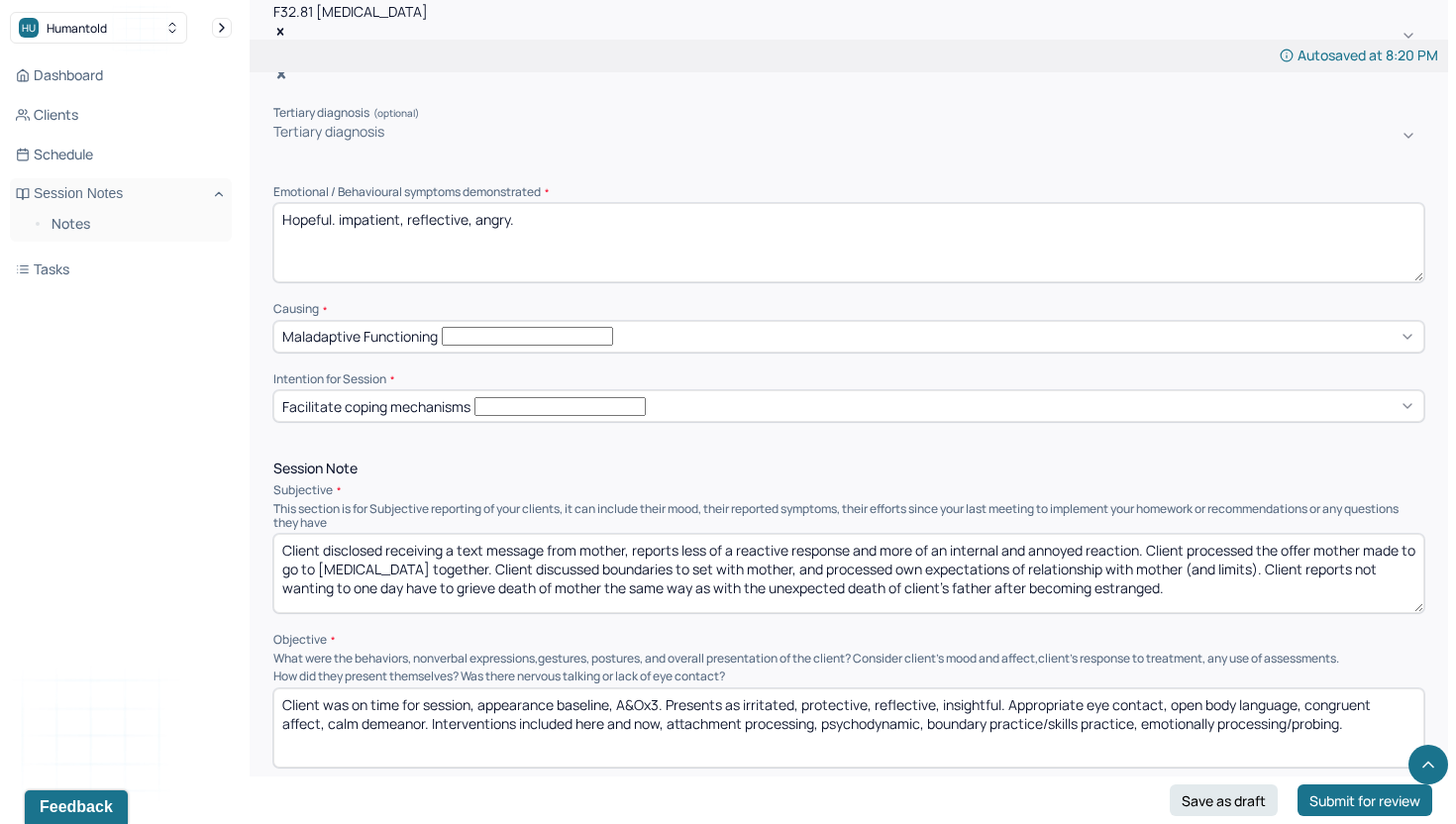 type on "Hopeful. impatient, reflective, angry." 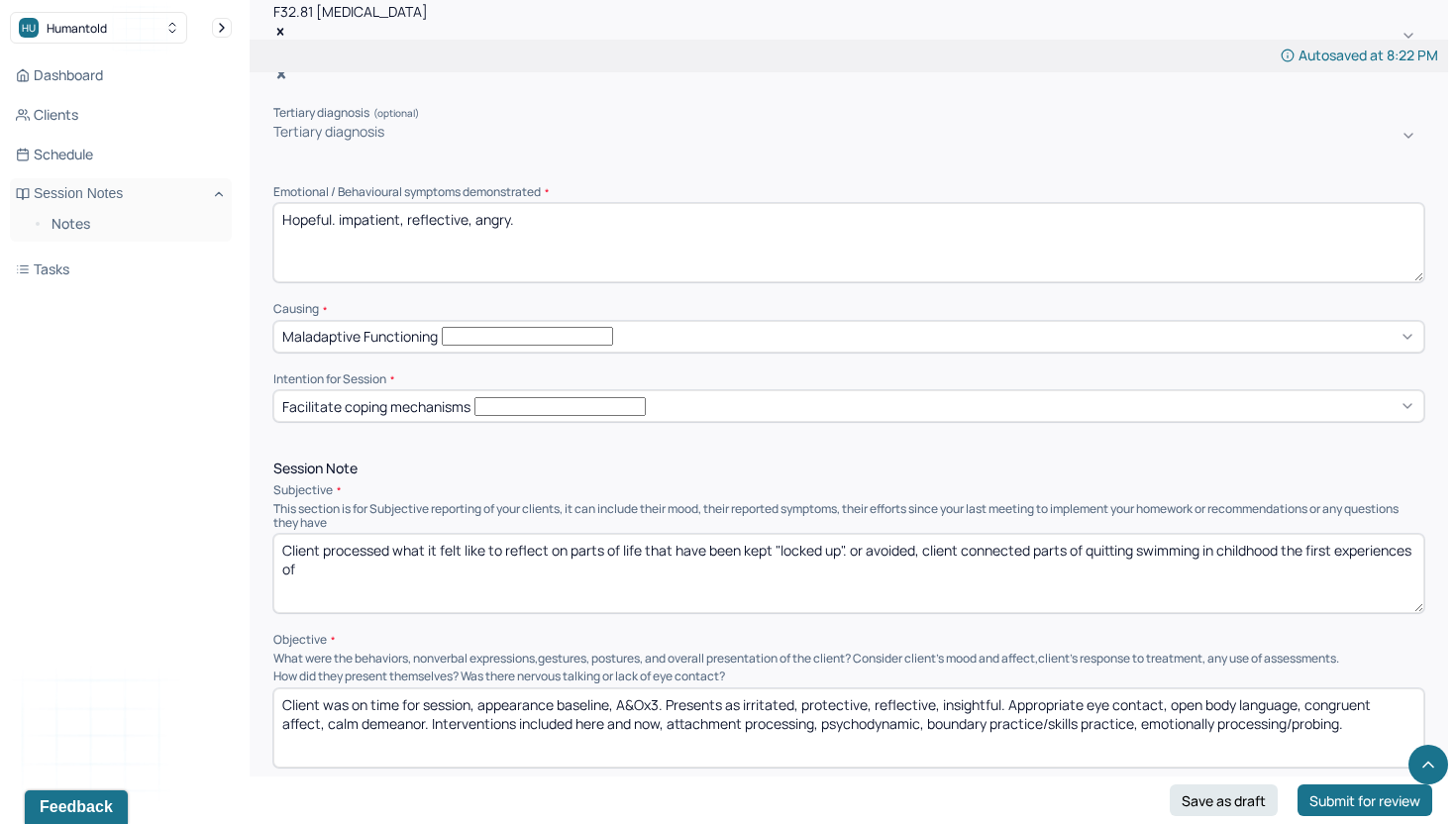 click on "Client processed what it felt like to reflect on parts of life that have been kept "locked up". or avoided, client connected parts of quitting swimming in childhood the first experiences of" at bounding box center [849, 573] 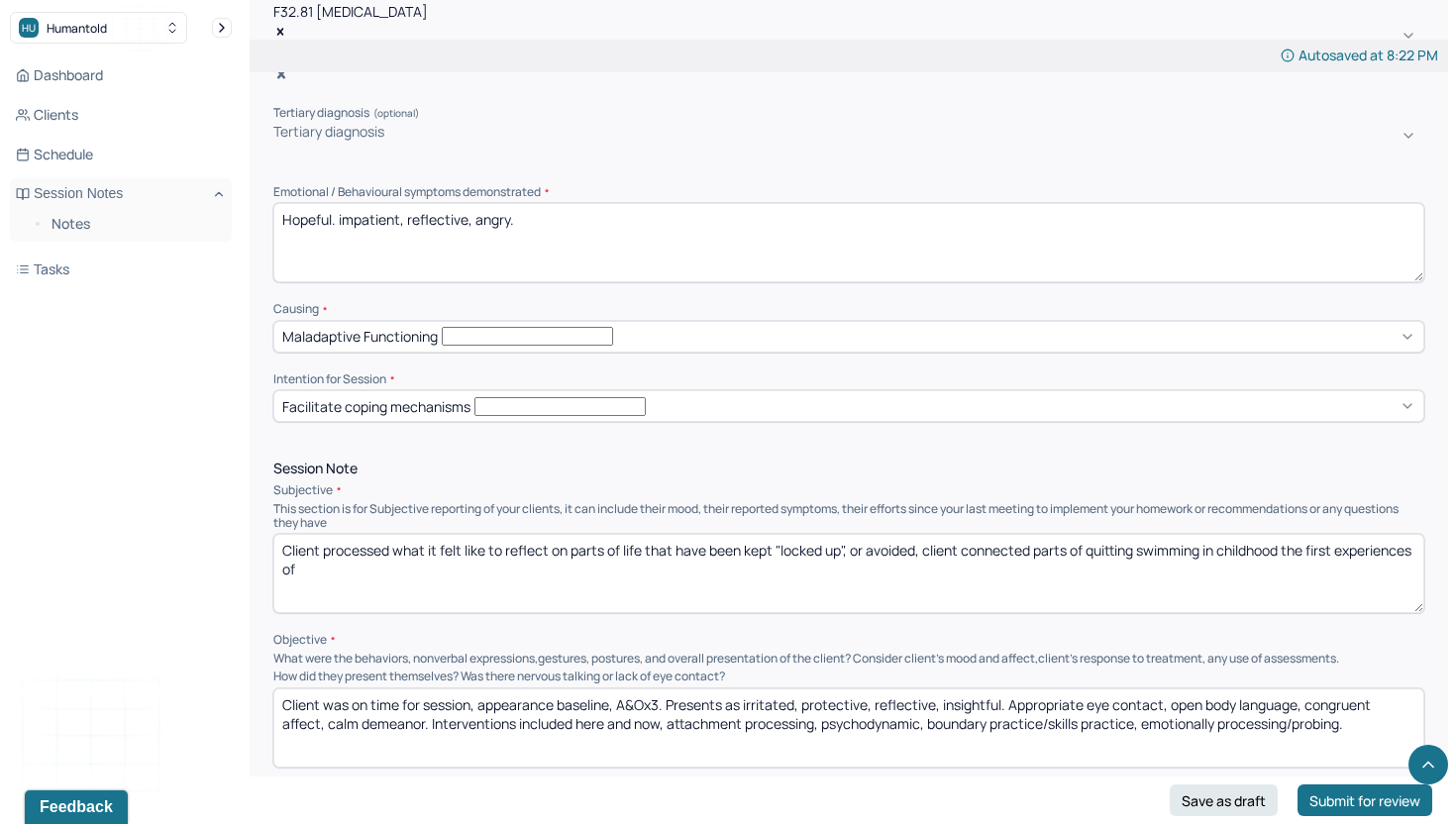 click on "Client processed what it felt like to reflect on parts of life that have been kept "locked up". or avoided, client connected parts of quitting swimming in childhood the first experiences of" at bounding box center [849, 573] 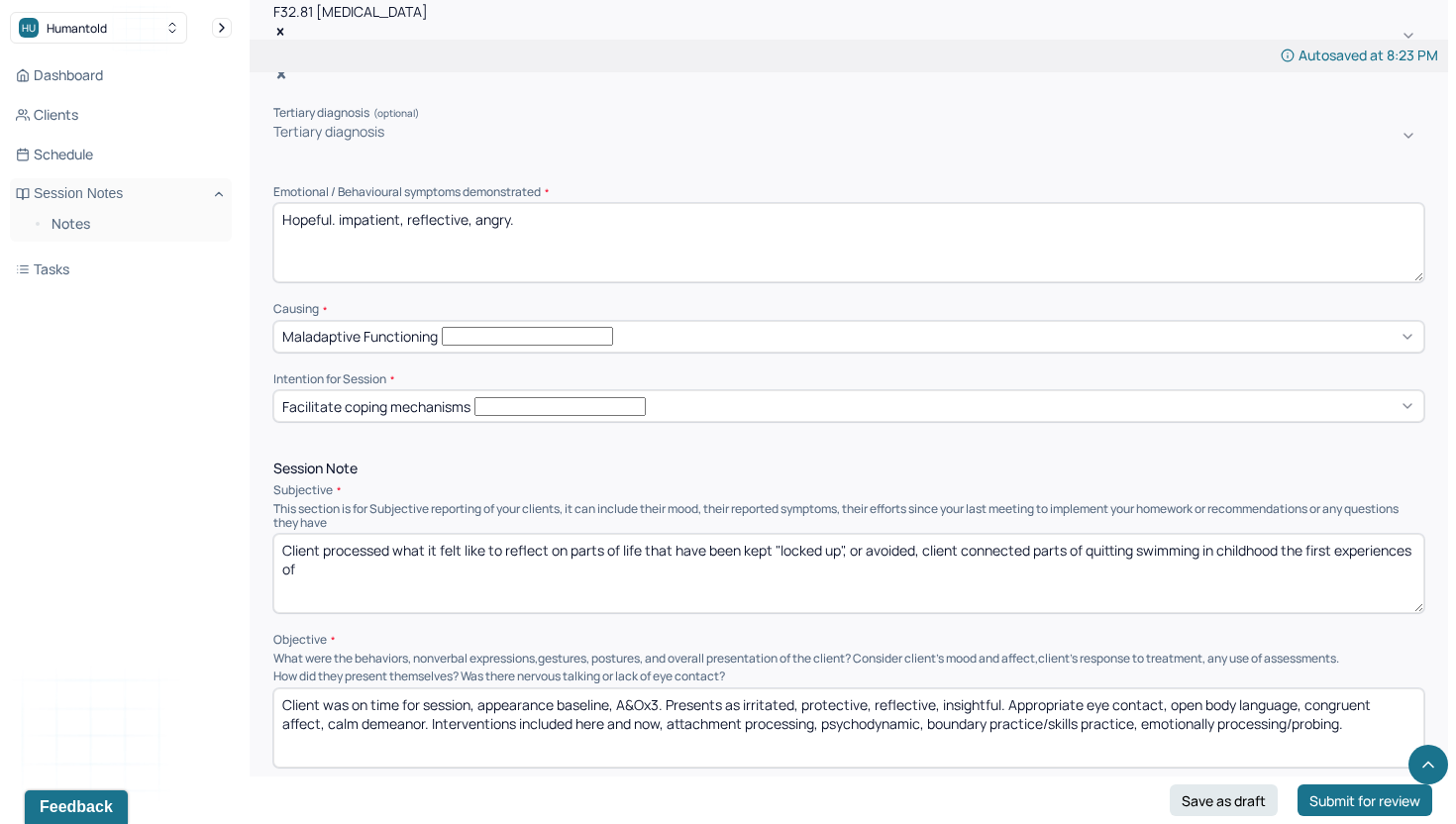 click on "Client processed what it felt like to reflect on parts of life that have been kept "locked up", or avoided, client connected parts of quitting swimming in childhood the first experiences of" at bounding box center (849, 573) 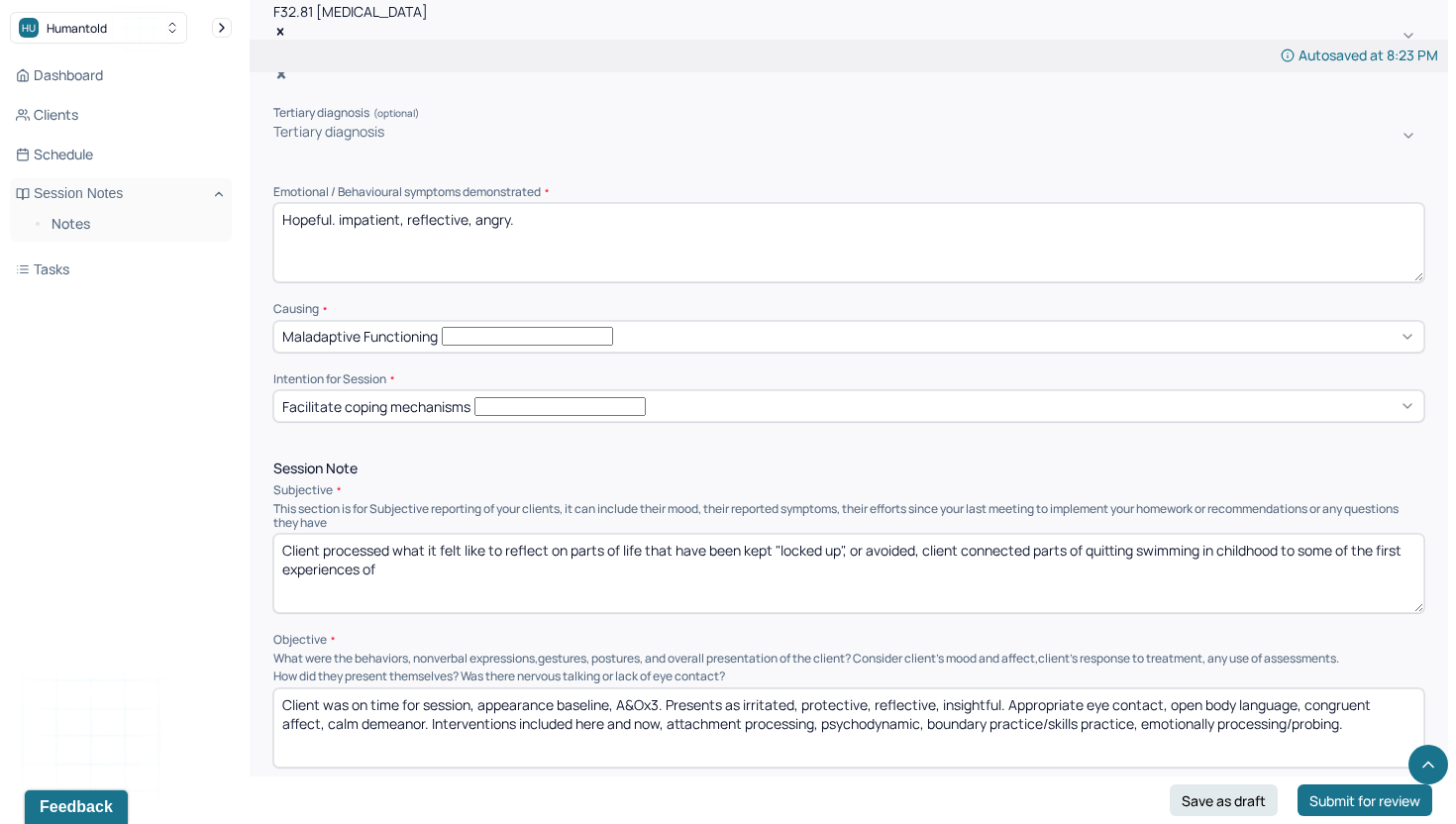 click on "Client processed what it felt like to reflect on parts of life that have been kept "locked up", or avoided, client connected parts of quitting swimming in childhood the first experiences of" at bounding box center (849, 573) 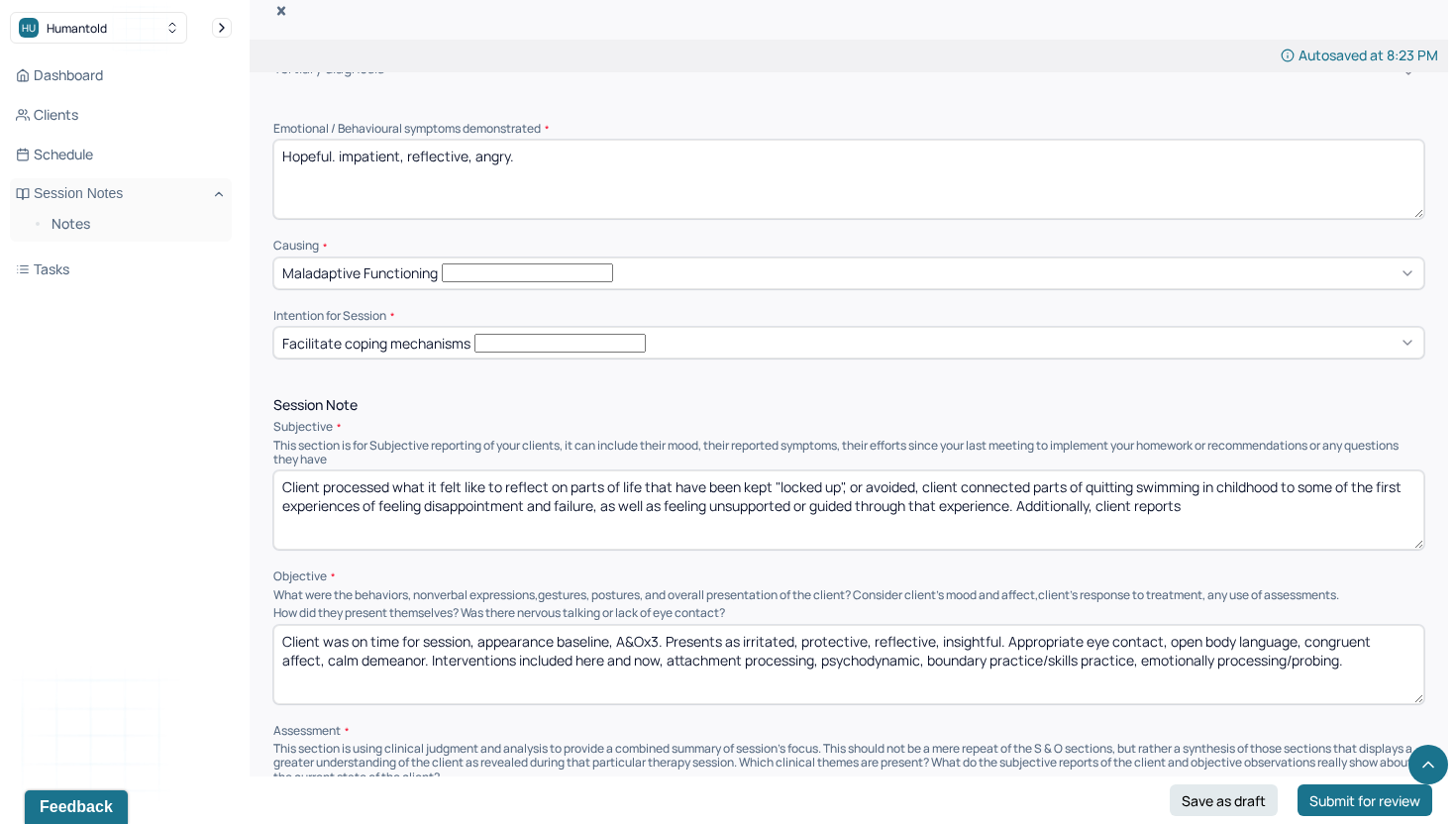 scroll, scrollTop: 915, scrollLeft: 0, axis: vertical 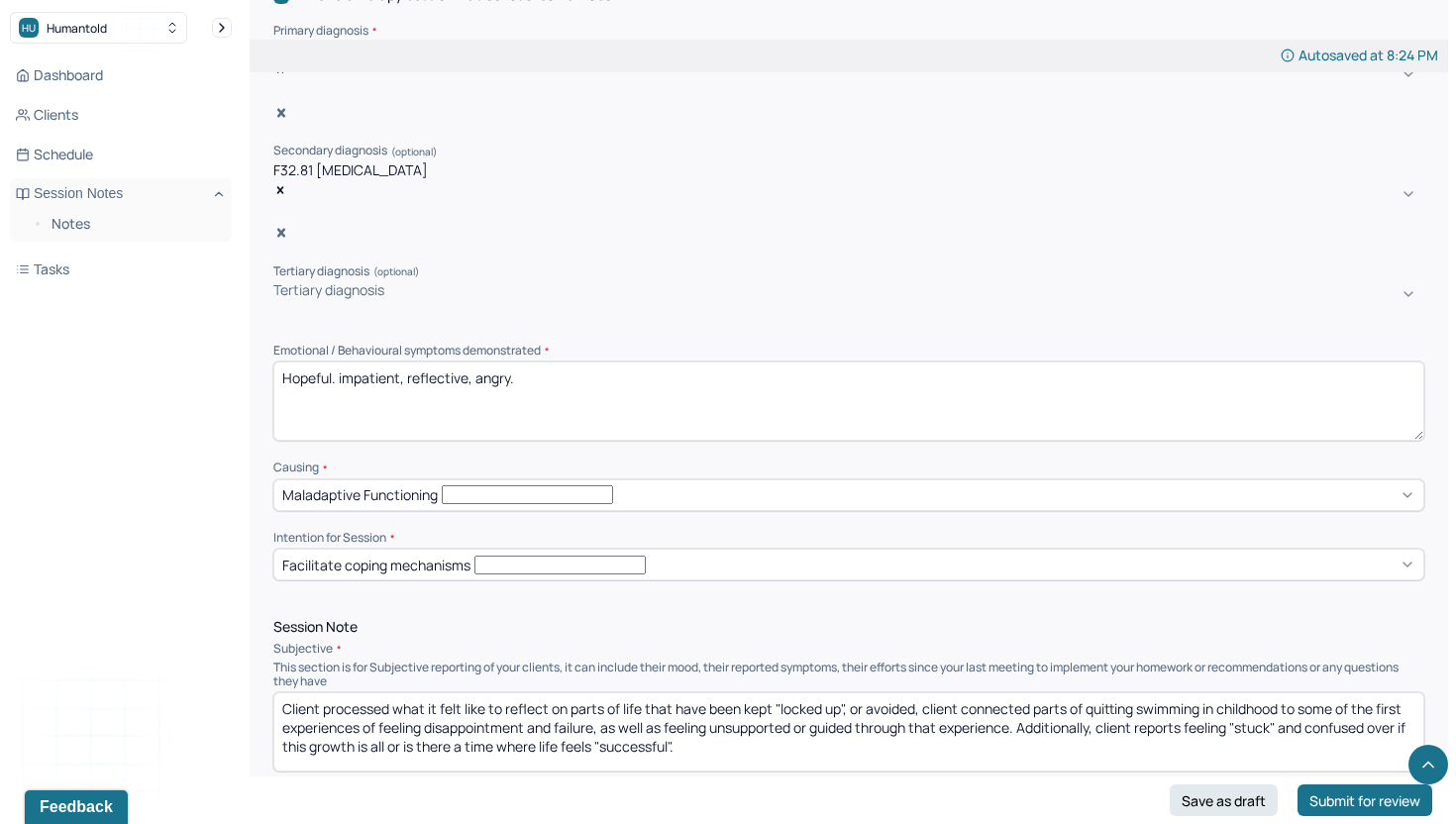 type on "Client processed what it felt like to reflect on parts of life that have been kept "locked up", or avoided, client connected parts of quitting swimming in childhood to some of the first experiences of feeling disappointment and failure, as well as feeling unsupported or guided through that experience. Additionally, client reports feeling "stuck" and confused over if this growth is all or is there a time where life feels "successful"." 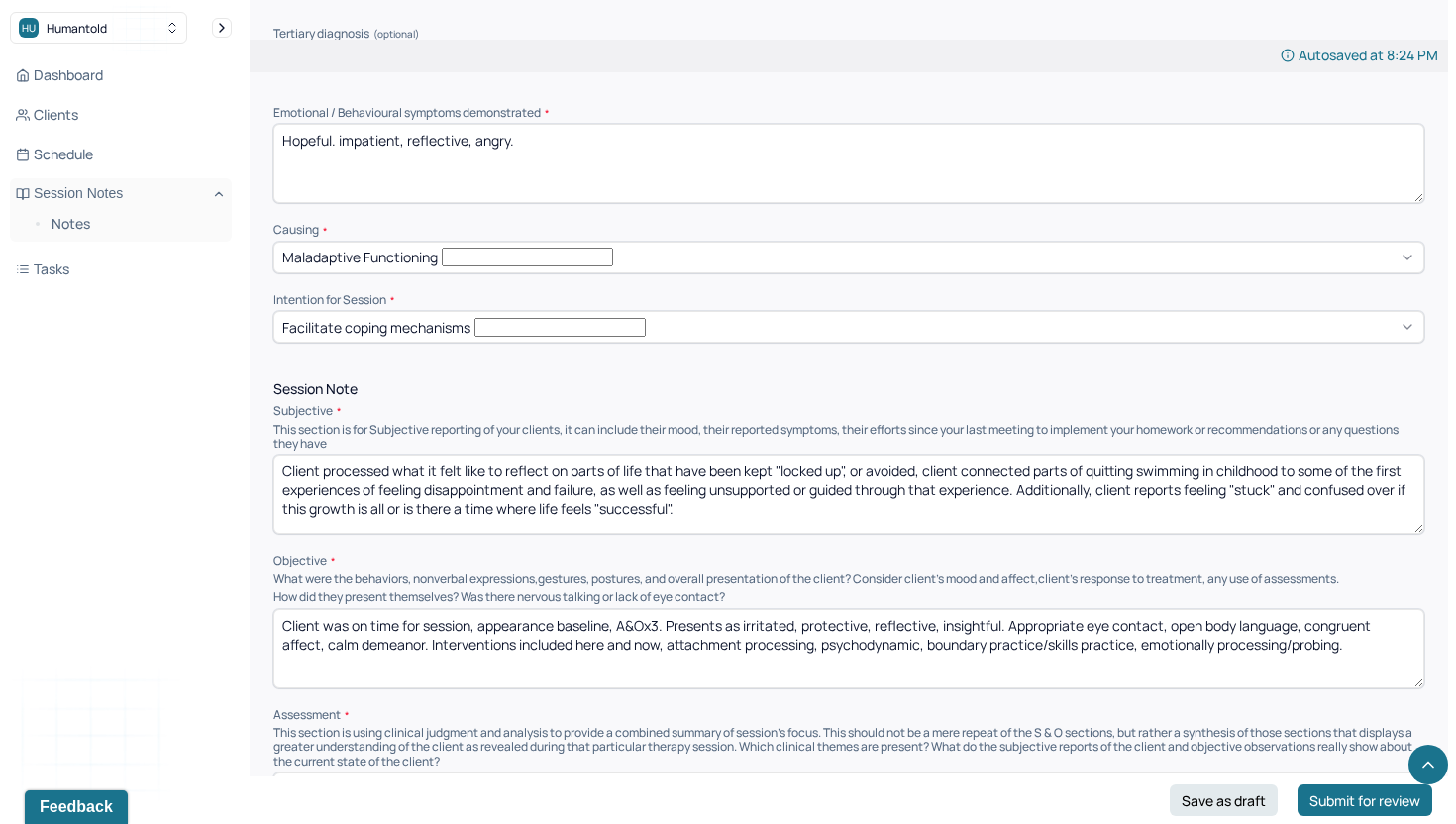 click on "Client was on time for session, appearance baseline, A&Ox3. Presents as irritated, protective, reflective, insightful. Appropriate eye contact, open body language, congruent affect, calm demeanor. Interventions included here and now, attachment processing, psychodynamic, boundary practice/skills practice, emotionally processing/probing." at bounding box center (849, 649) 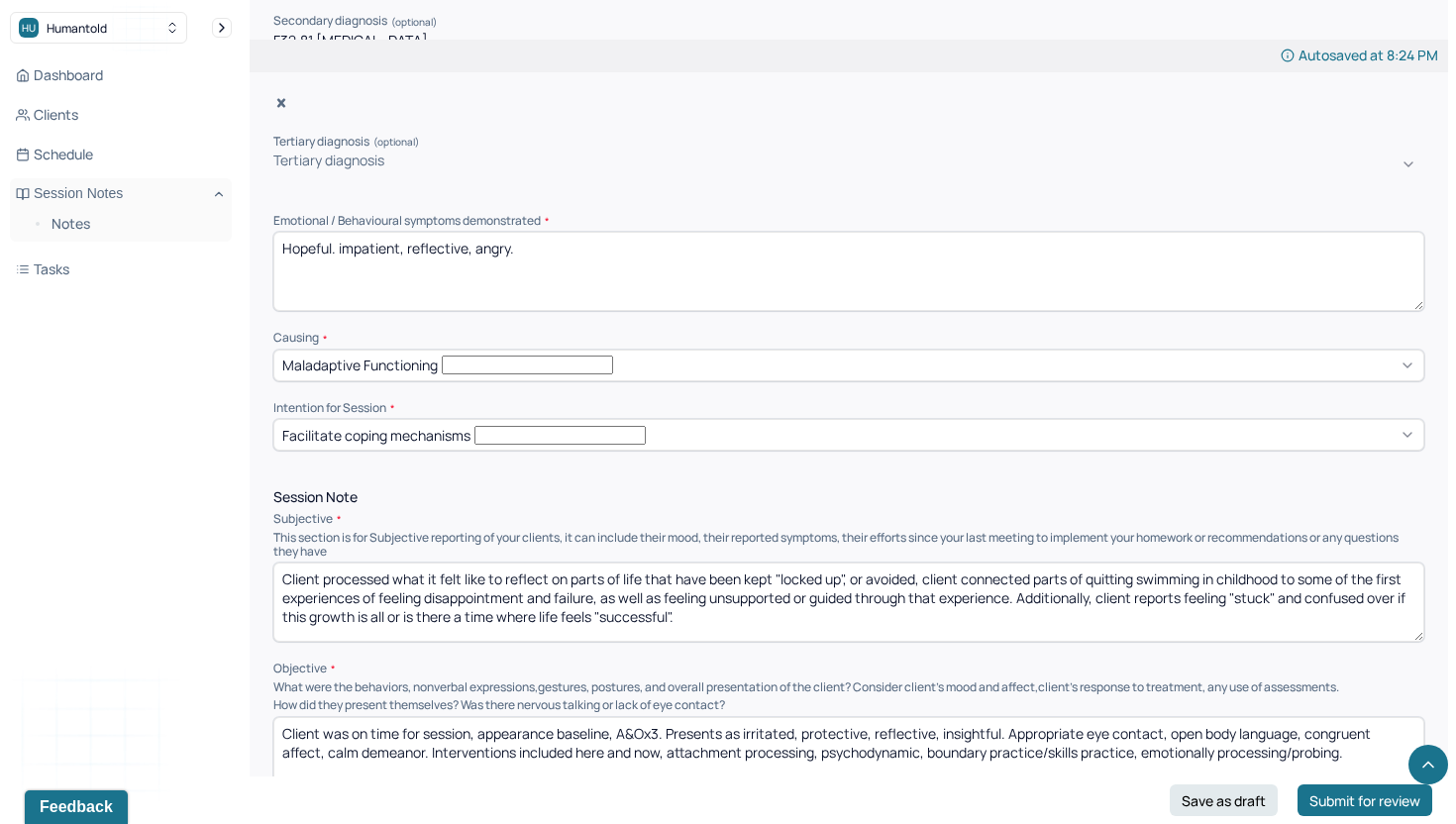 scroll, scrollTop: 668, scrollLeft: 0, axis: vertical 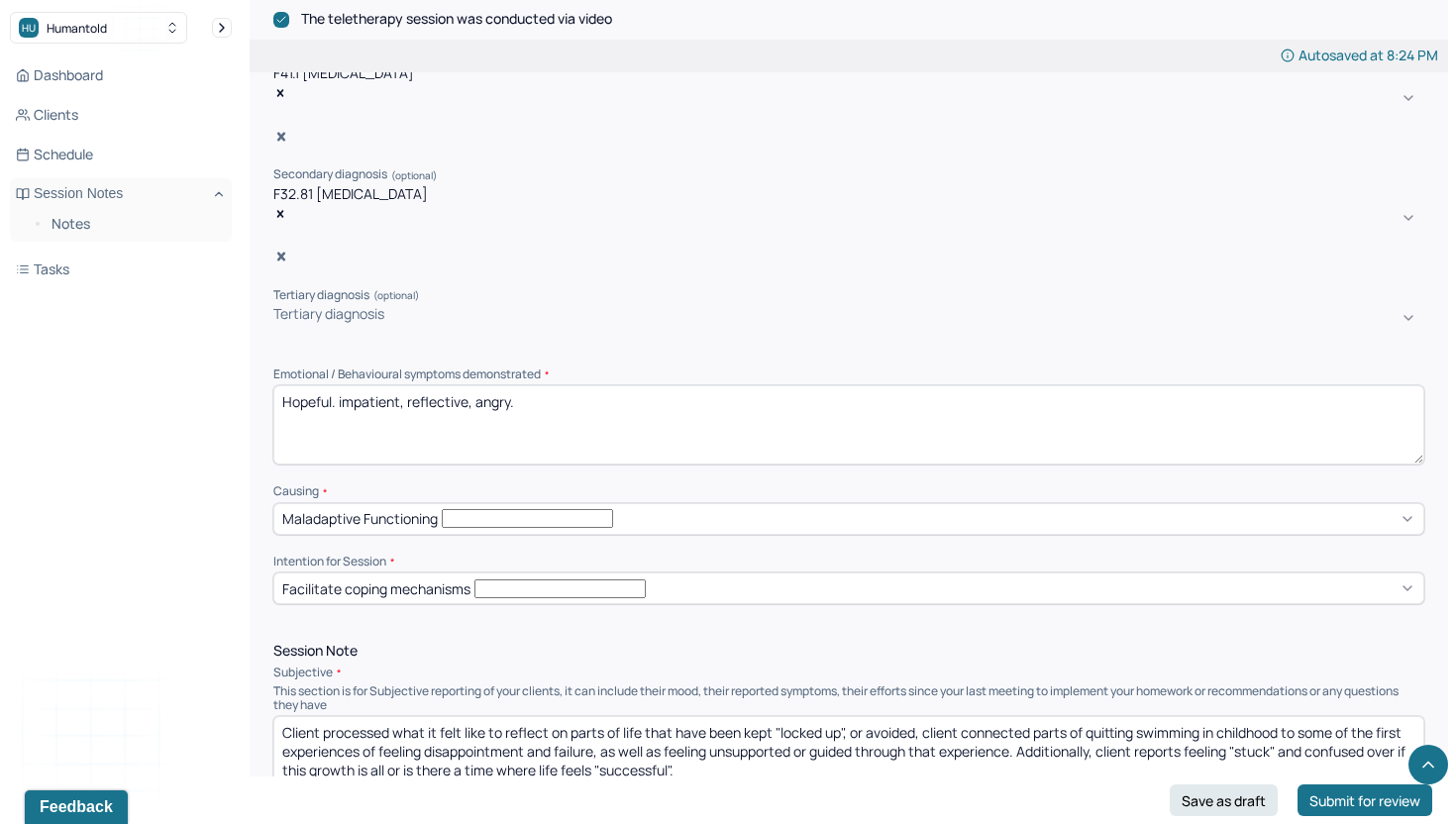 click on "Emotional / Behavioural symptoms demonstrated * Hopeful. impatient, reflective, angry." at bounding box center (849, 416) 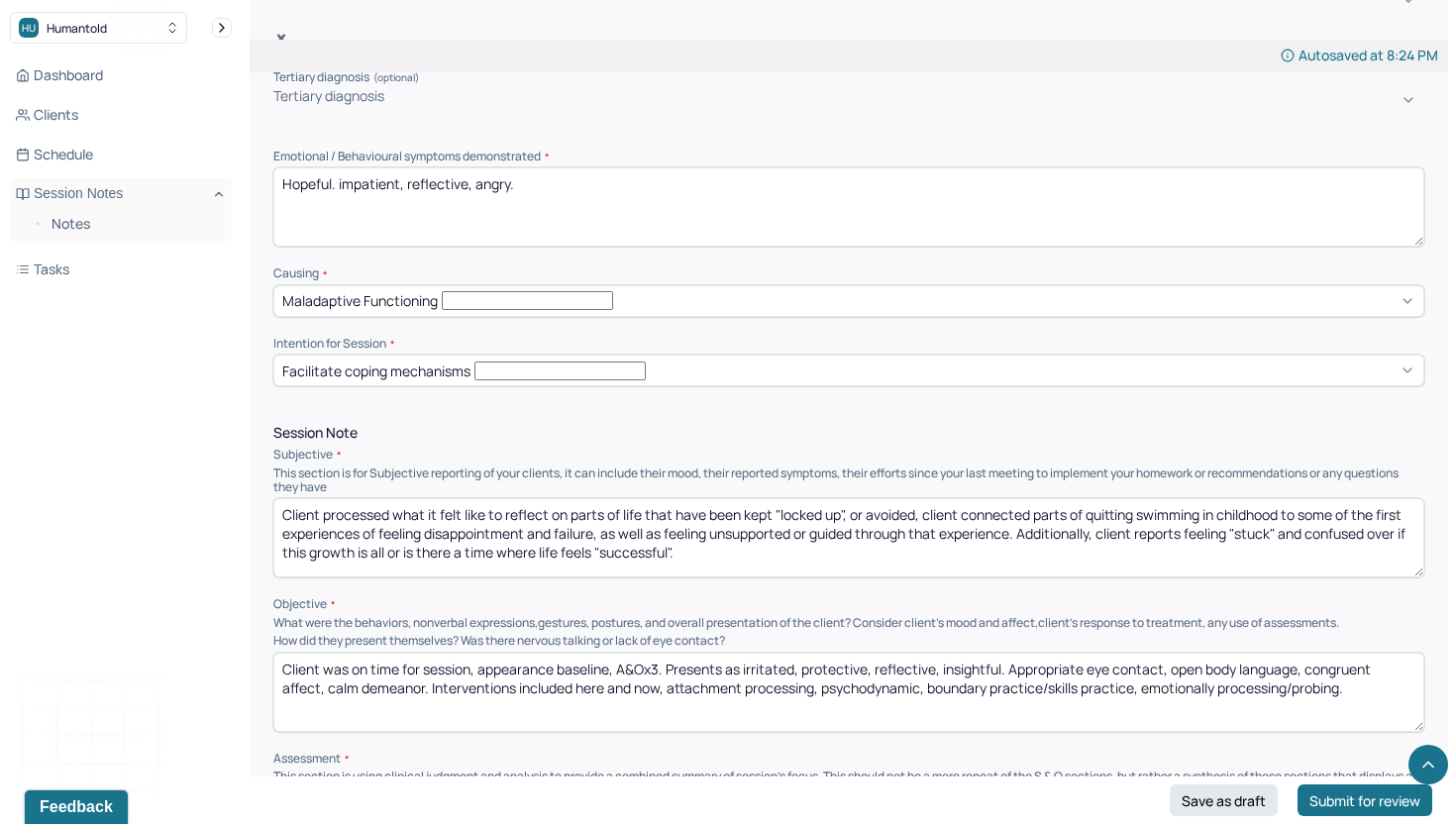 scroll, scrollTop: 909, scrollLeft: 0, axis: vertical 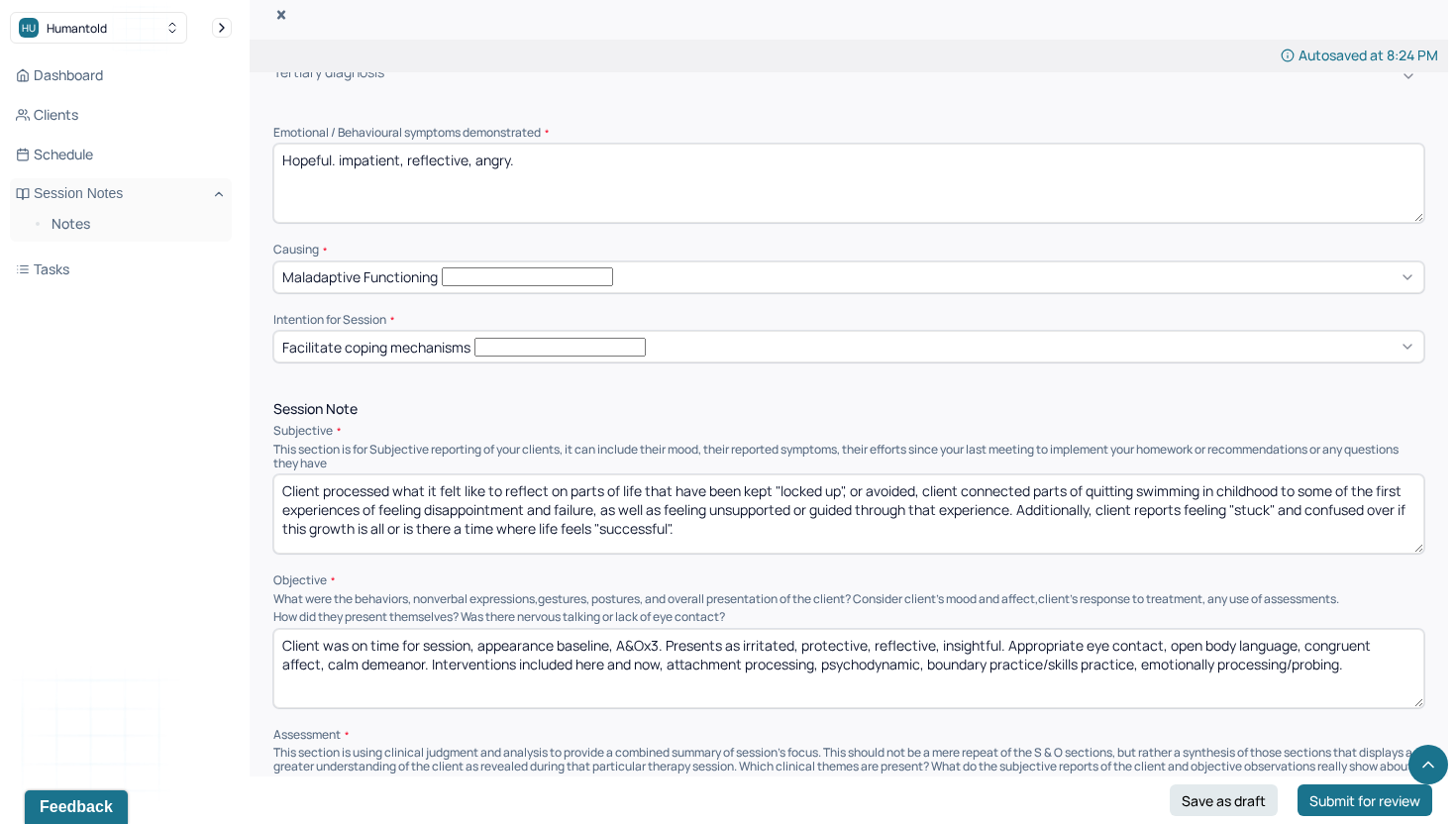 click on "Client was on time for session, appearance baseline, A&Ox3. Presents as irritated, protective, reflective, insightful. Appropriate eye contact, open body language, congruent affect, calm demeanor. Interventions included here and now, attachment processing, psychodynamic, boundary practice/skills practice, emotionally processing/probing." at bounding box center (849, 669) 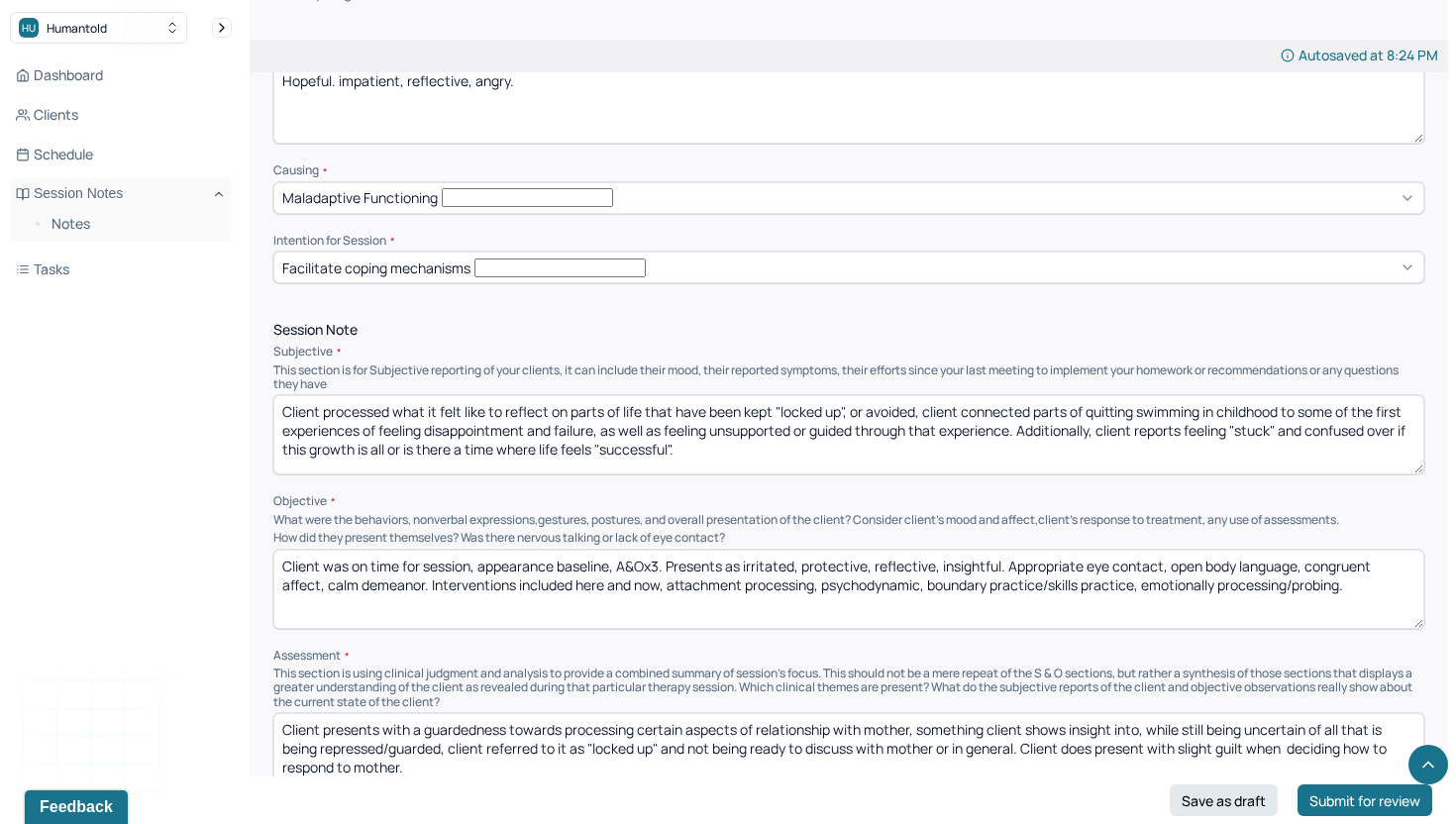 scroll, scrollTop: 990, scrollLeft: 0, axis: vertical 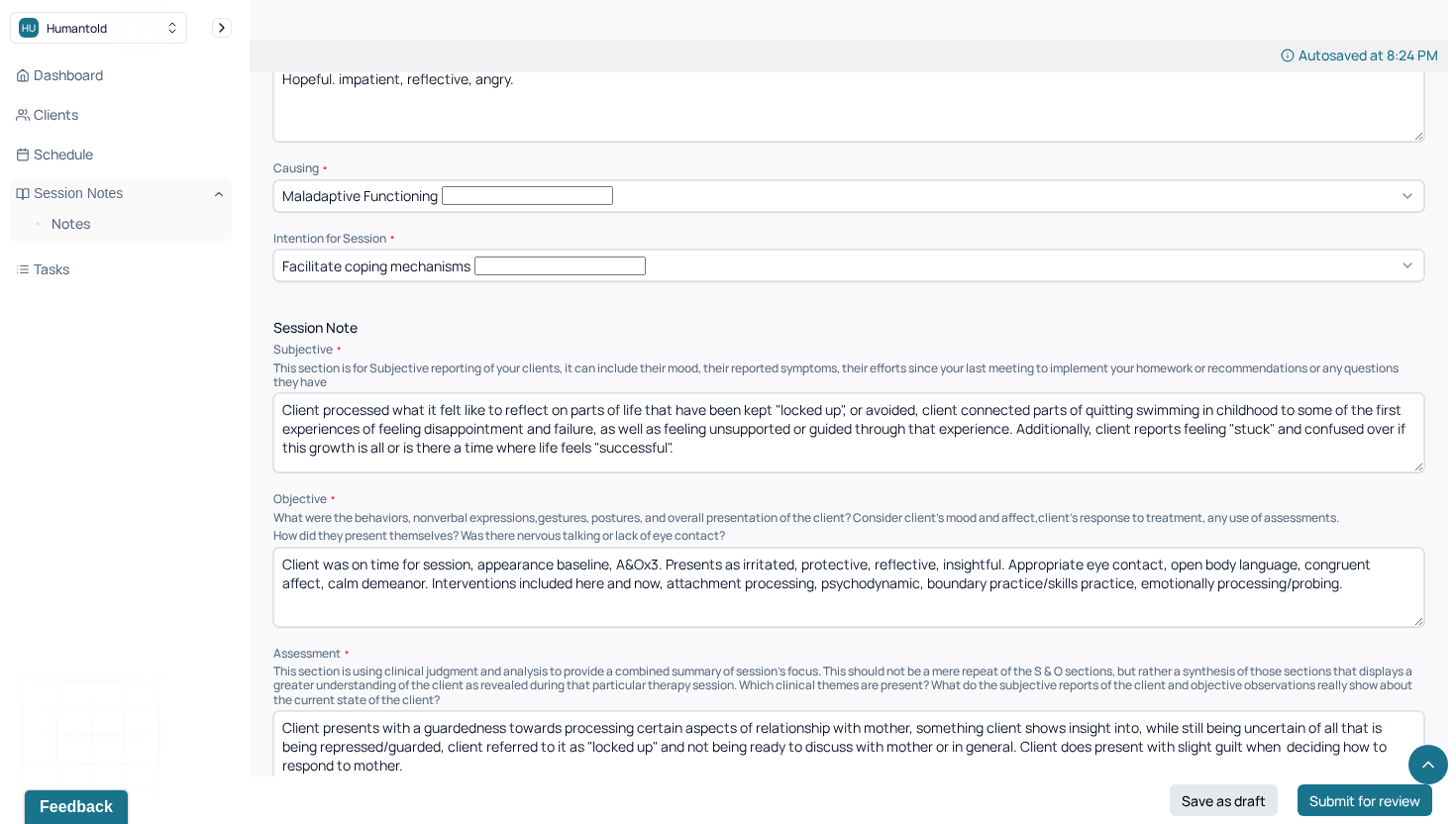 drag, startPoint x: 743, startPoint y: 461, endPoint x: 1003, endPoint y: 461, distance: 260 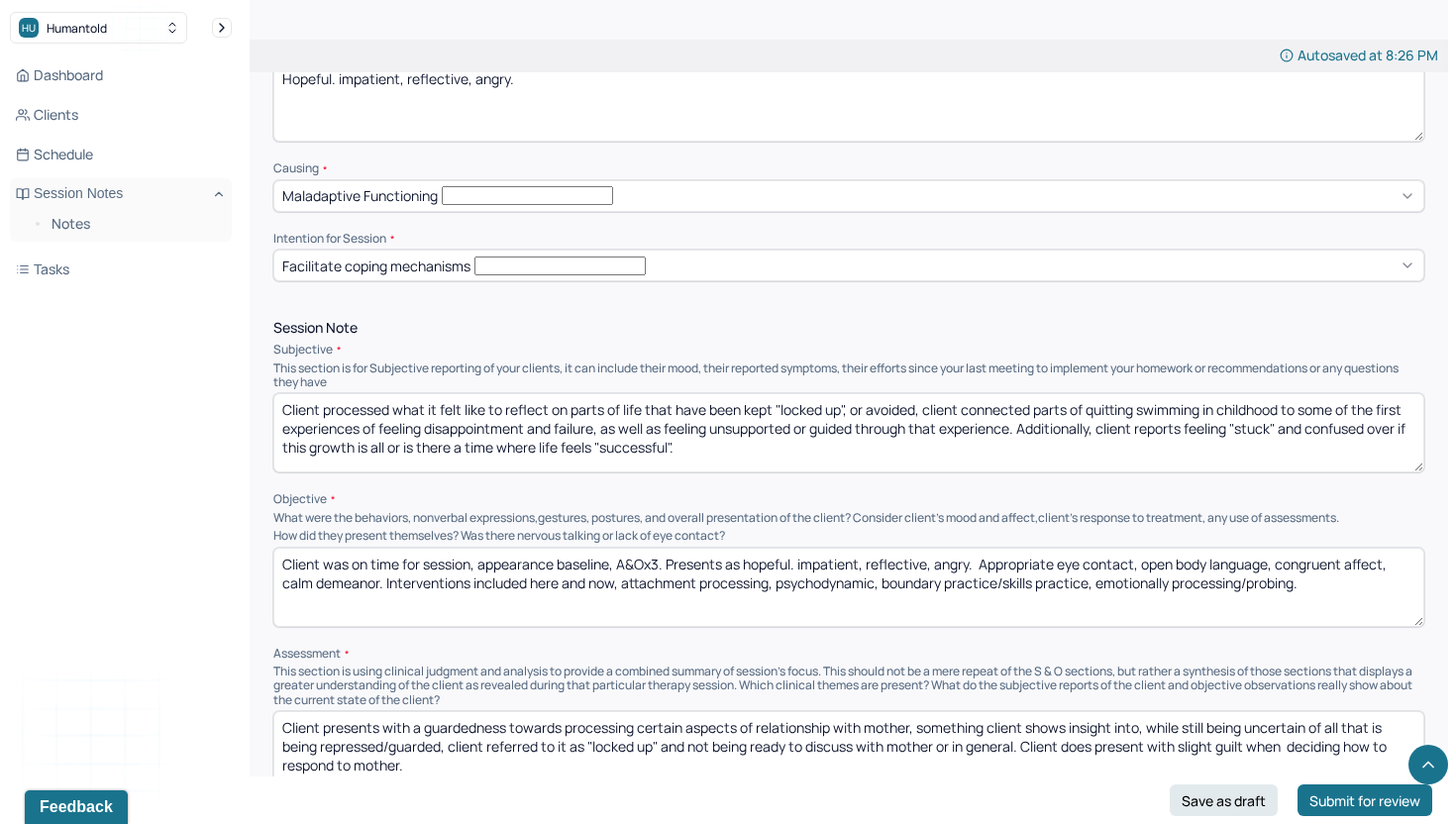 click on "Client was on time for session, appearance baseline, A&Ox3. Presents as hopeful. impatient, reflective, angry.  Appropriate eye contact, open body language, congruent affect, calm demeanor. Interventions included here and now, attachment processing, psychodynamic, boundary practice/skills practice, emotionally processing/probing." at bounding box center [849, 587] 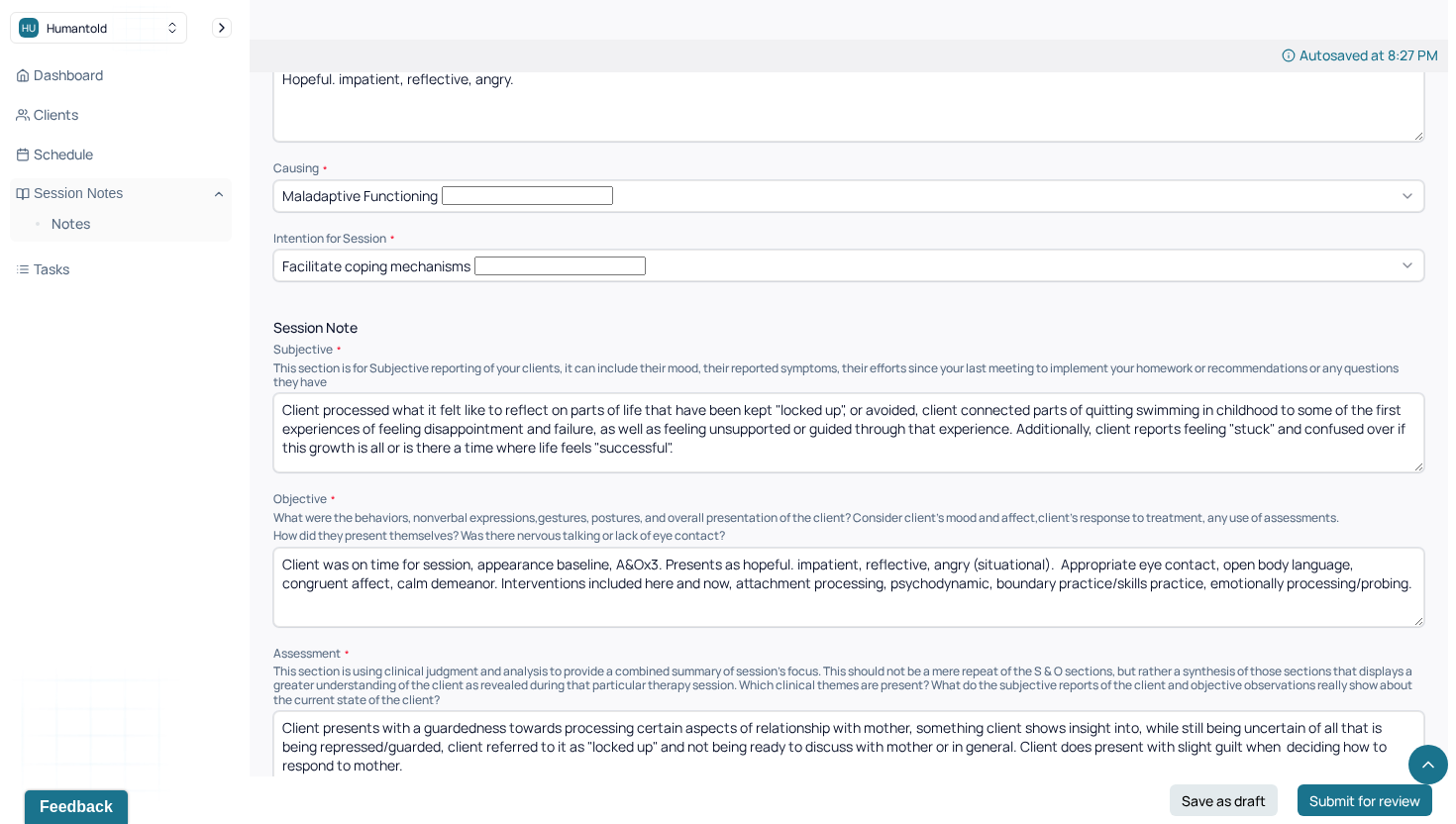 click on "Client was on time for session, appearance baseline, A&Ox3. Presents as hopeful. impatient, reflective, angry (situational).  Appropriate eye contact, open body language, congruent affect, calm demeanor. Interventions included here and now, attachment processing, psychodynamic, boundary practice/skills practice, emotionally processing/probing." at bounding box center (849, 587) 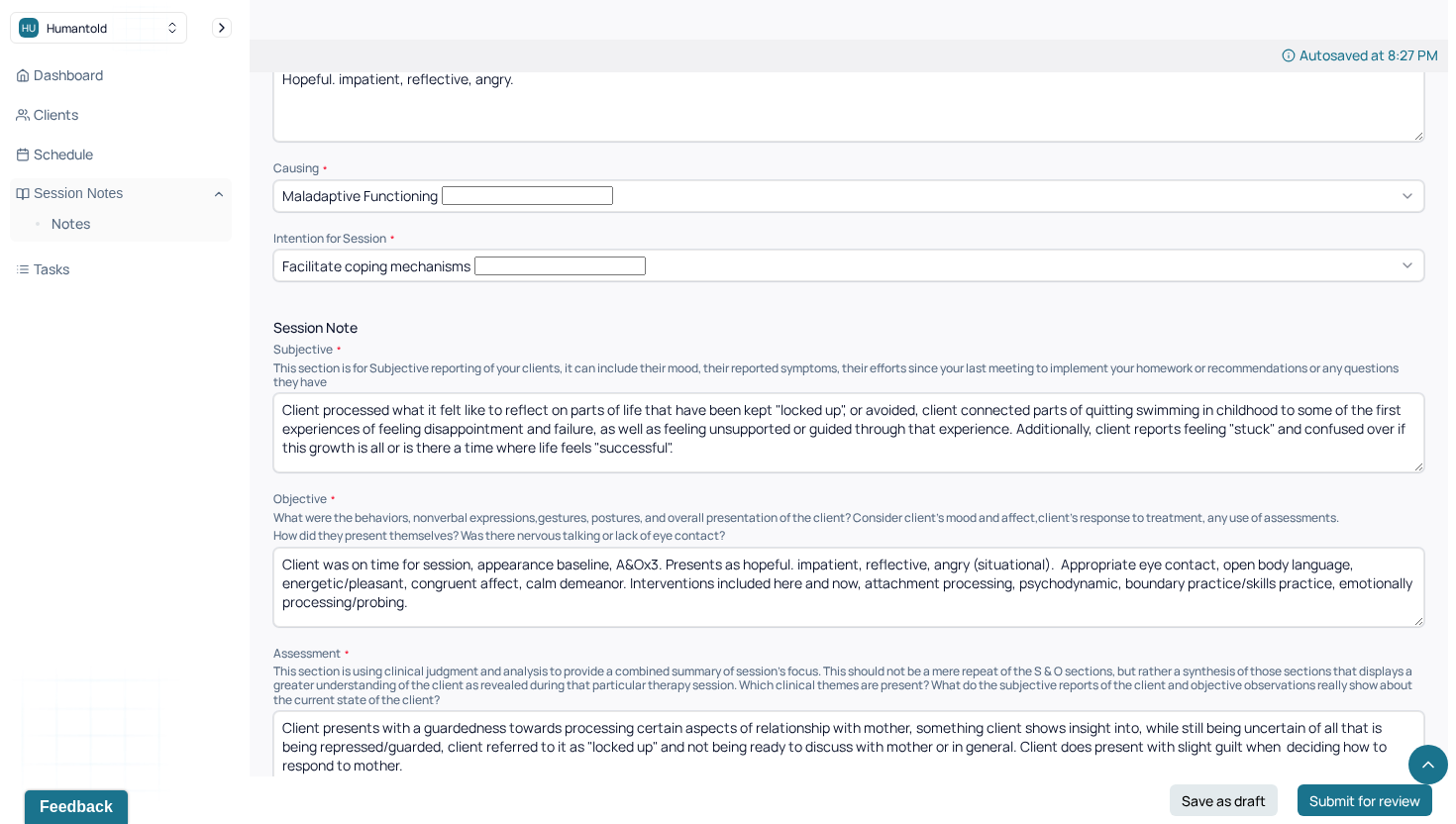 click on "Client was on time for session, appearance baseline, A&Ox3. Presents as hopeful. impatient, reflective, angry (situational).  Appropriate eye contact, open body language, energetic/pleasant, congruent affect, calm demeanor. Interventions included here and now, attachment processing, psychodynamic, boundary practice/skills practice, emotionally processing/probing." at bounding box center (849, 587) 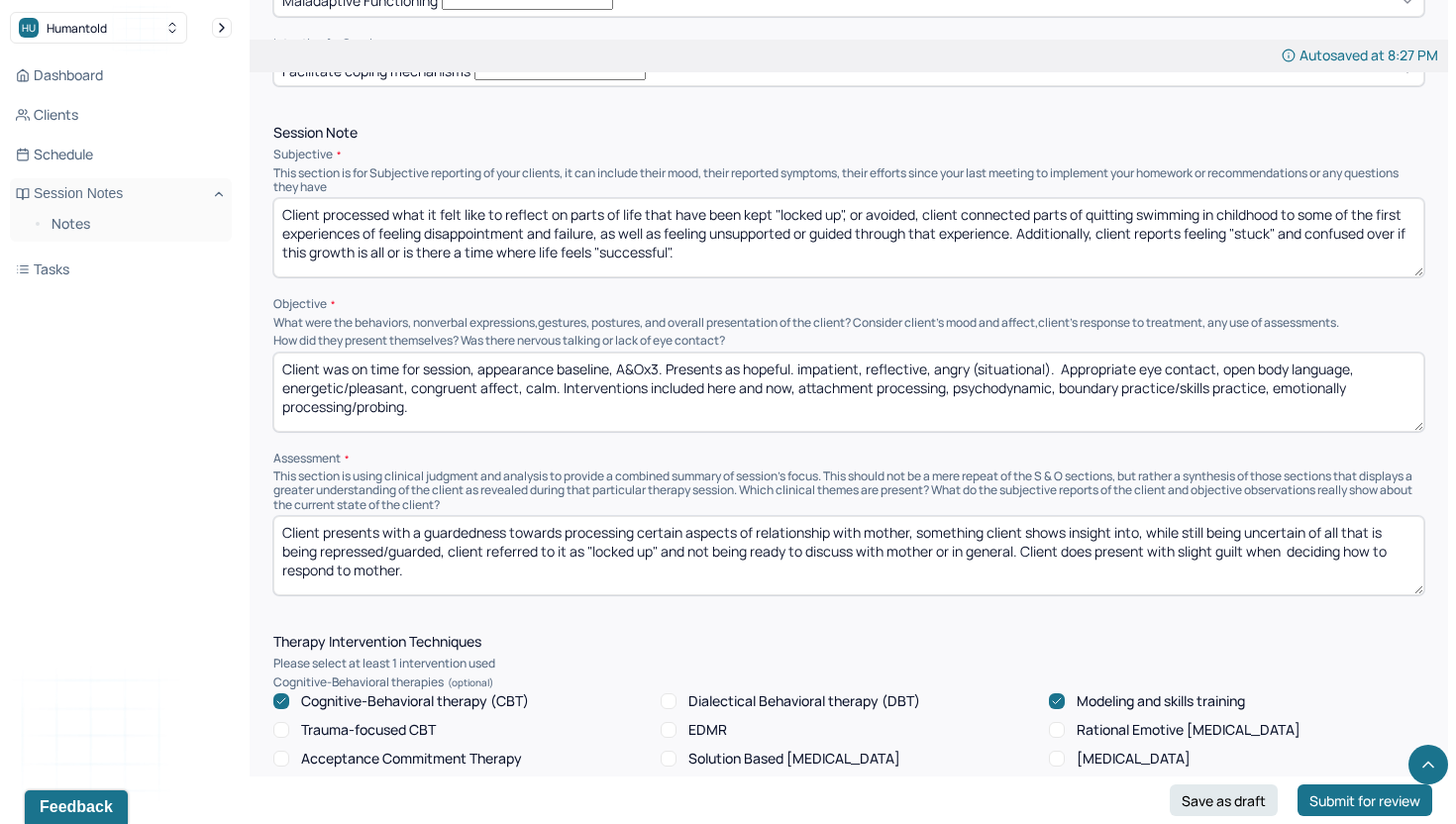 scroll, scrollTop: 1193, scrollLeft: 0, axis: vertical 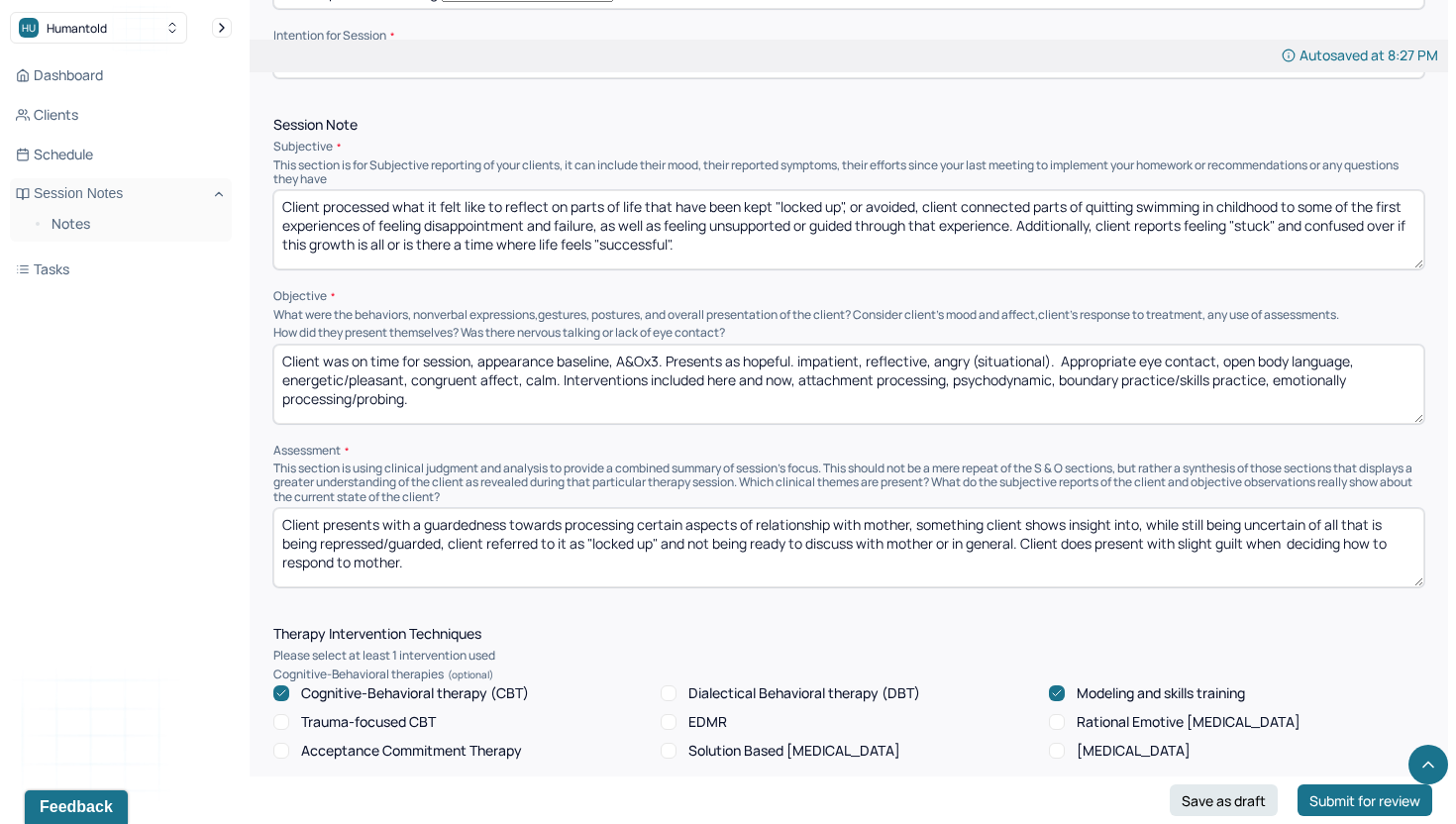 click on "Client was on time for session, appearance baseline, A&Ox3. Presents as hopeful. impatient, reflective, angry (situational).  Appropriate eye contact, open body language, energetic/pleasant, congruent affect, calm. Interventions included here and now, attachment processing, psychodynamic, boundary practice/skills practice, emotionally processing/probing." at bounding box center (849, 384) 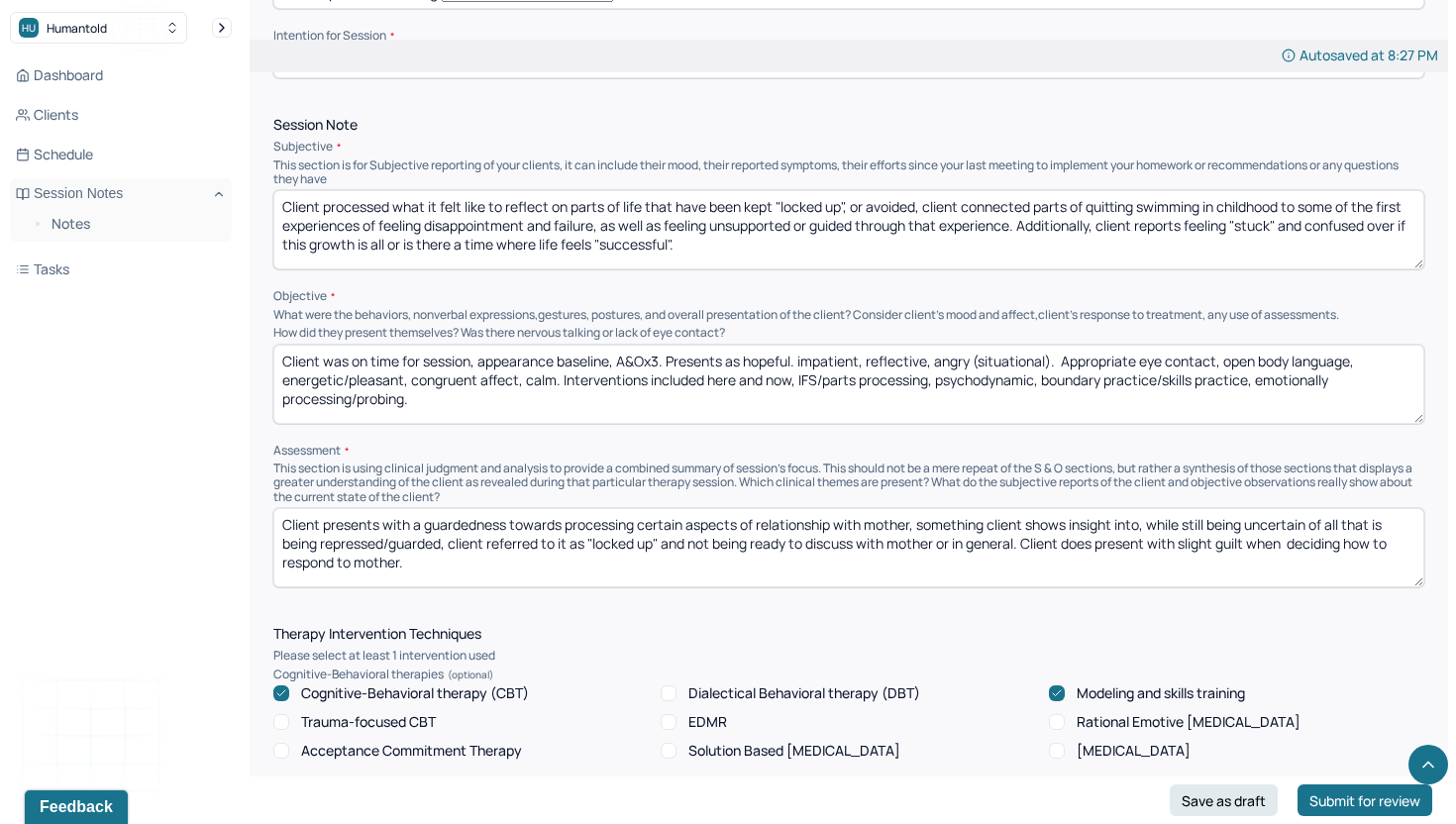 click on "Client was on time for session, appearance baseline, A&Ox3. Presents as hopeful. impatient, reflective, angry (situational).  Appropriate eye contact, open body language, energetic/pleasant, congruent affect, calm. Interventions included here and now, attachment processing, psychodynamic, boundary practice/skills practice, emotionally processing/probing." at bounding box center [849, 384] 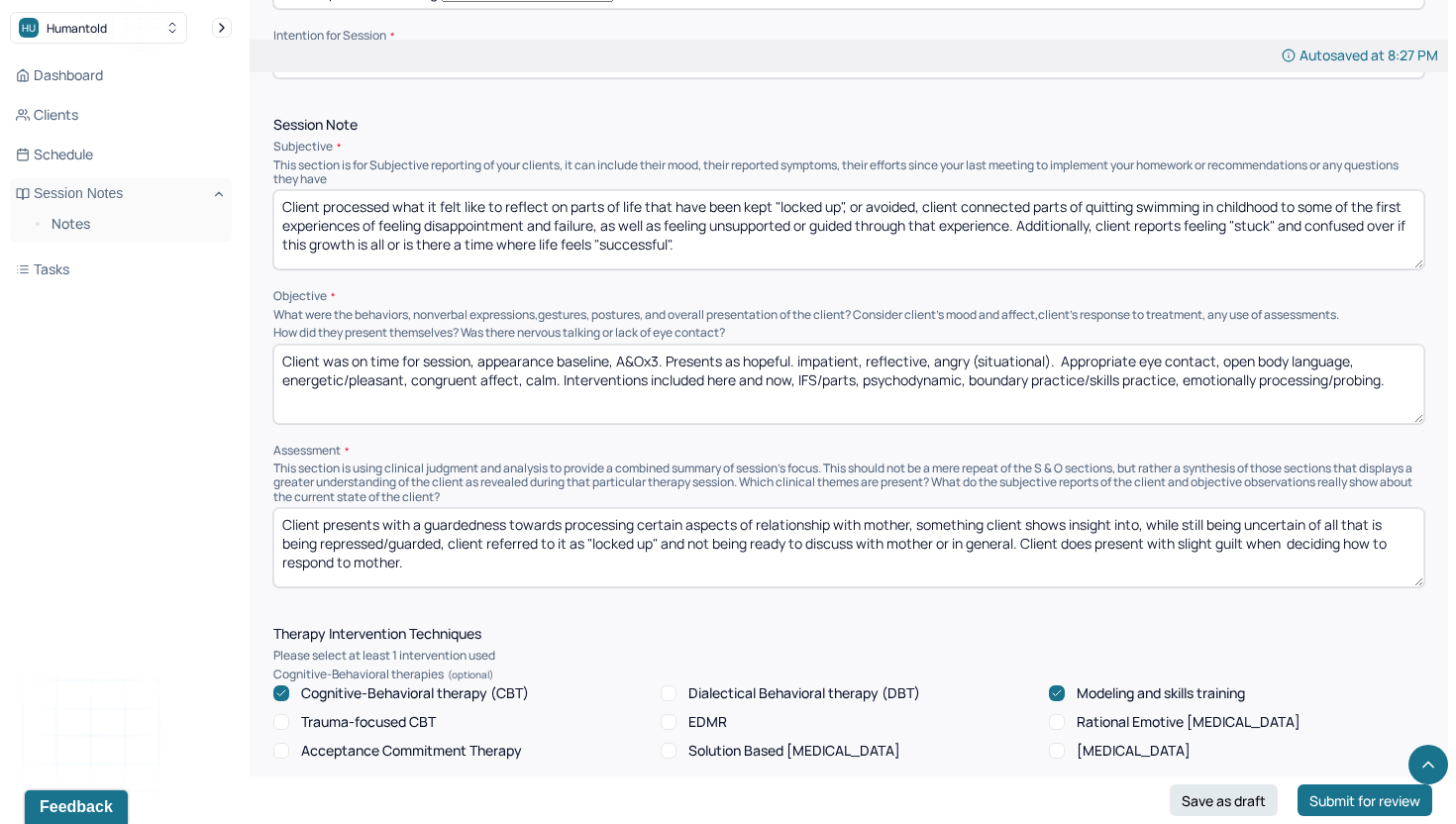 drag, startPoint x: 1176, startPoint y: 275, endPoint x: 971, endPoint y: 275, distance: 205 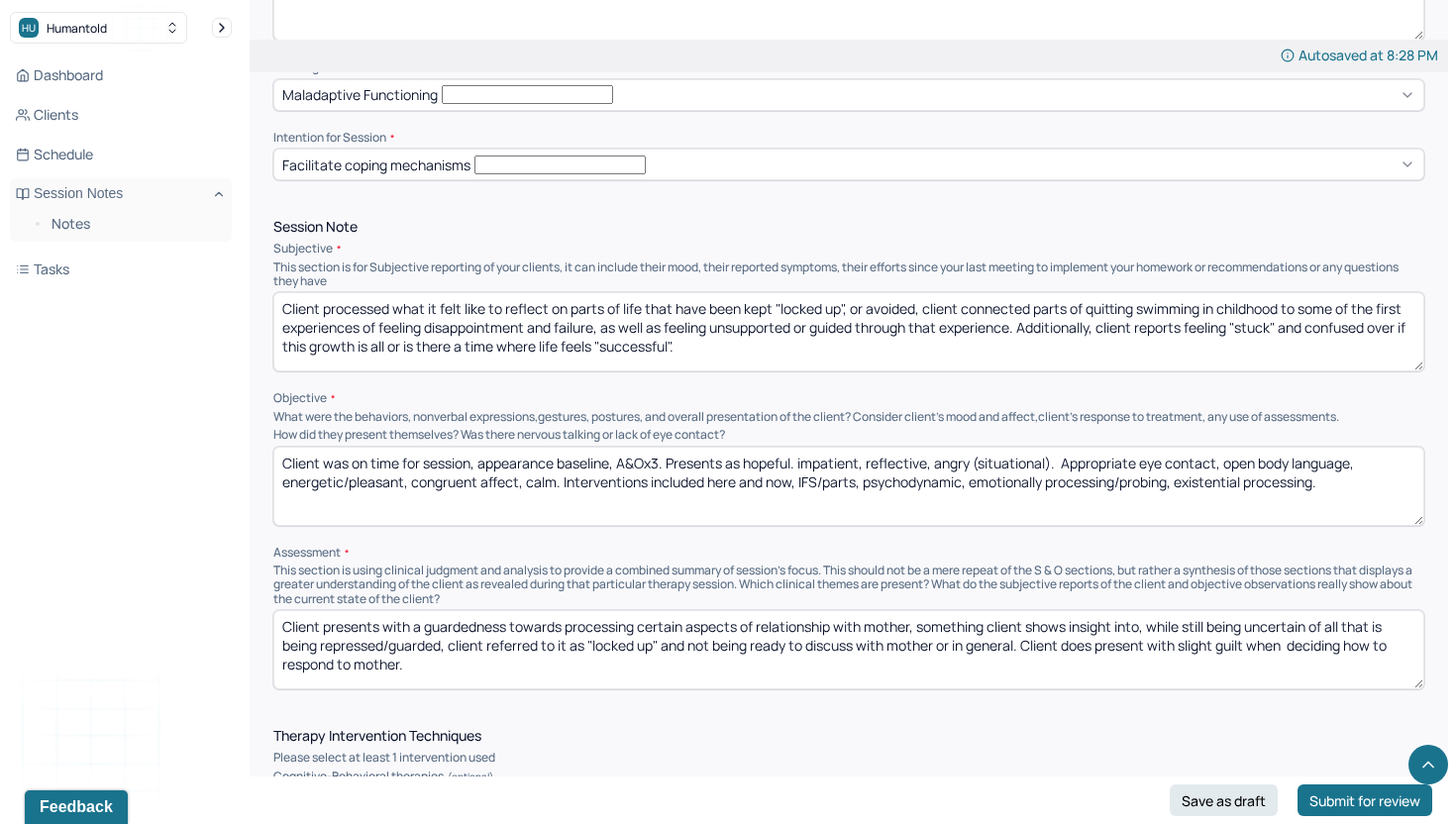 scroll, scrollTop: 1163, scrollLeft: 0, axis: vertical 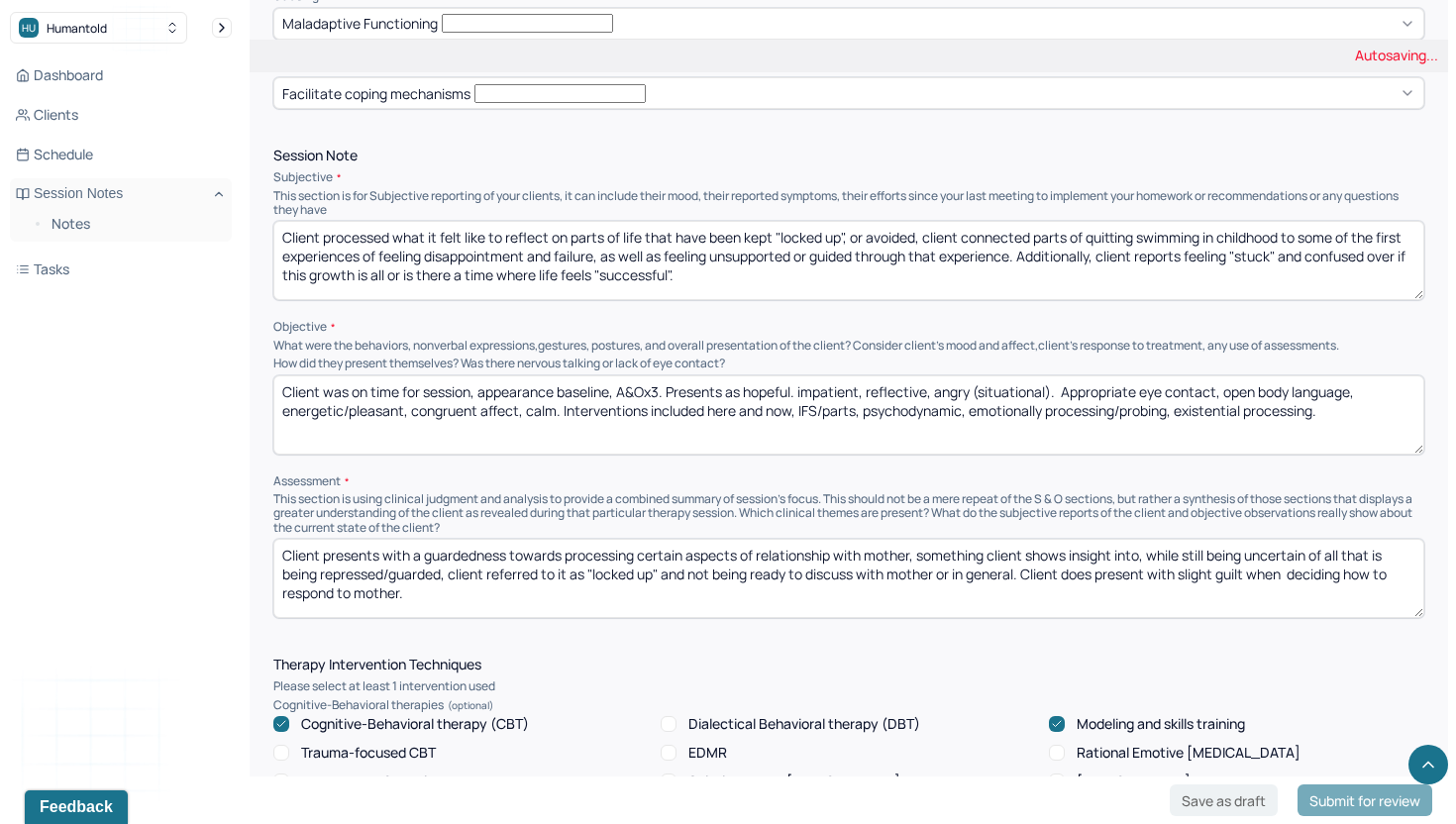 type on "Client was on time for session, appearance baseline, A&Ox3. Presents as hopeful. impatient, reflective, angry (situational).  Appropriate eye contact, open body language, energetic/pleasant, congruent affect, calm. Interventions included here and now, IFS/parts, psychodynamic, emotionally processing/probing, existential processing." 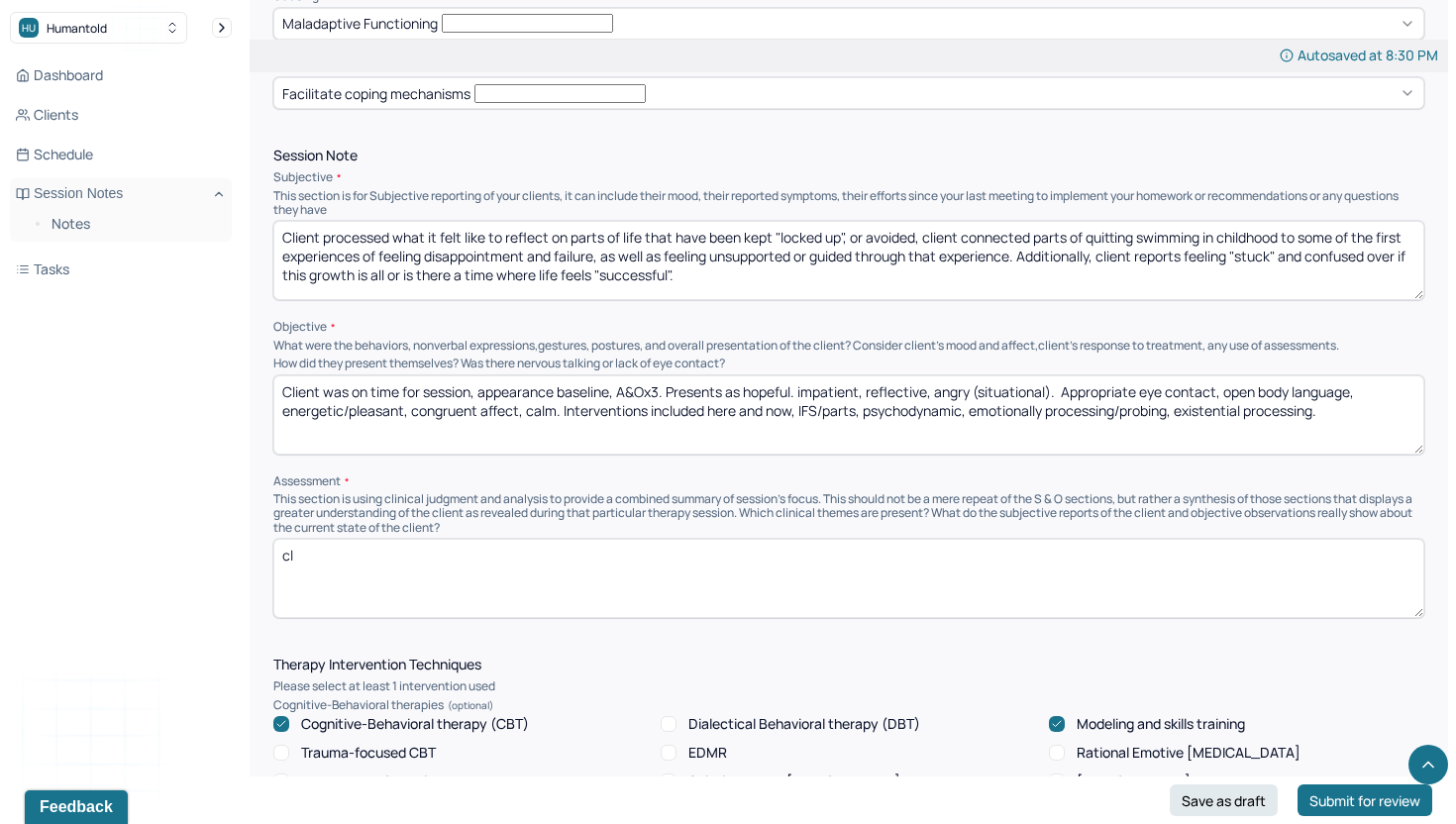 type on "c" 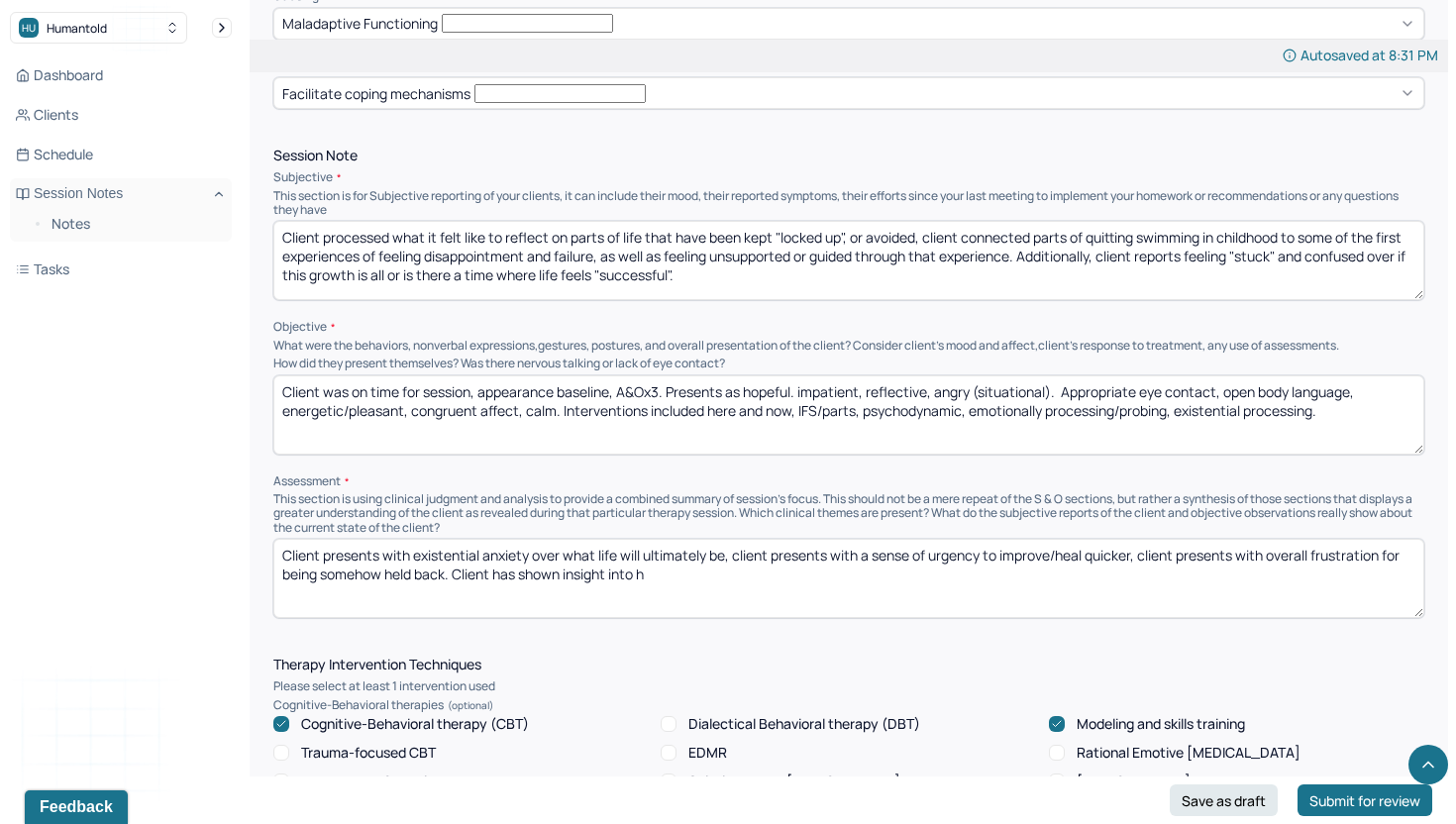 click on "Client presents with existential anxiety over what life will ultimately be, client presents with a sense of urgency to improve/heal quicker, client presents with overall frustration for being somehow held back. Client has shown insight into h" at bounding box center [849, 578] 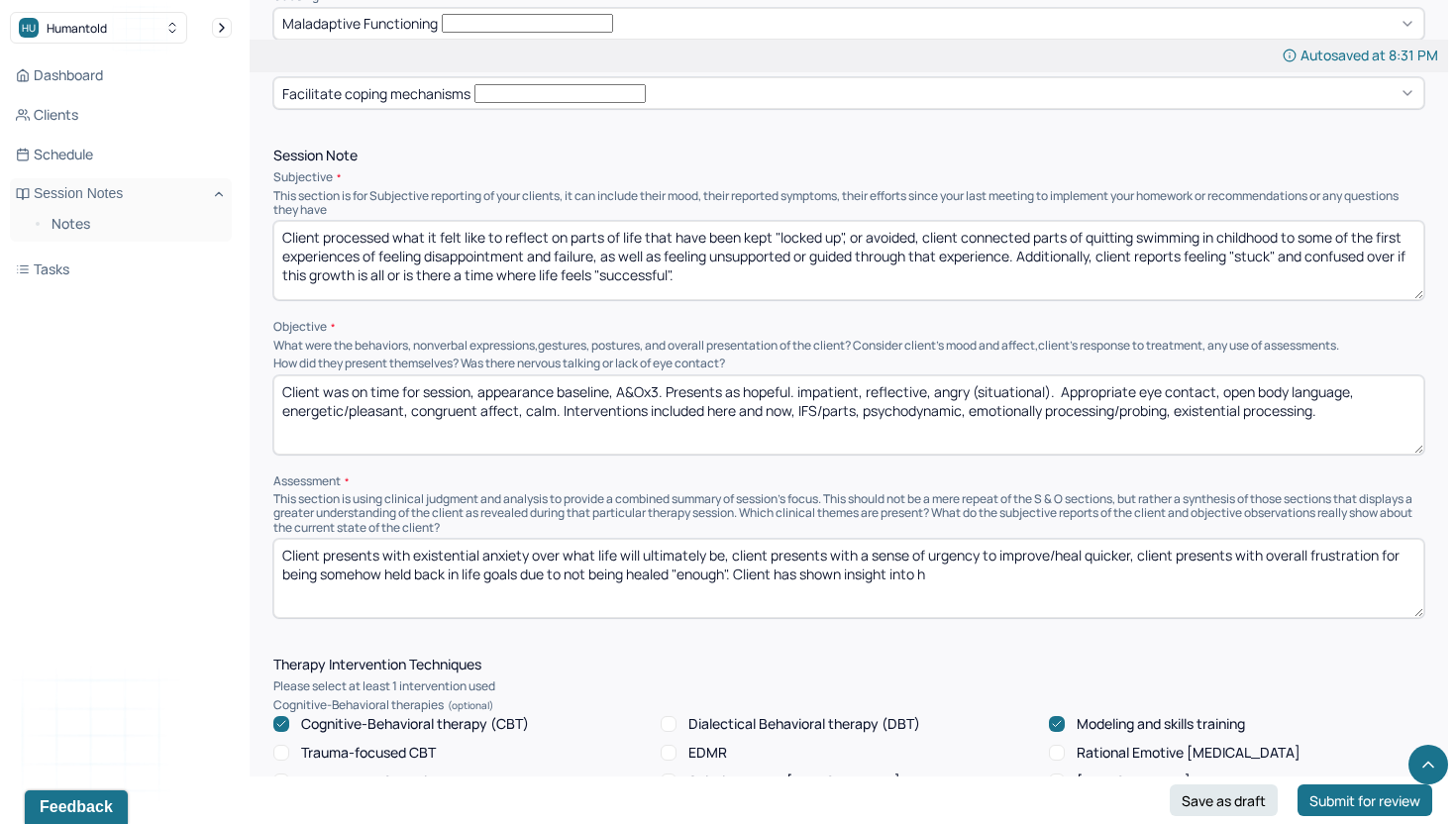 click on "Client presents with existential anxiety over what life will ultimately be, client presents with a sense of urgency to improve/heal quicker, client presents with overall frustration for being somehow held back. Client has shown insight into h" at bounding box center [849, 578] 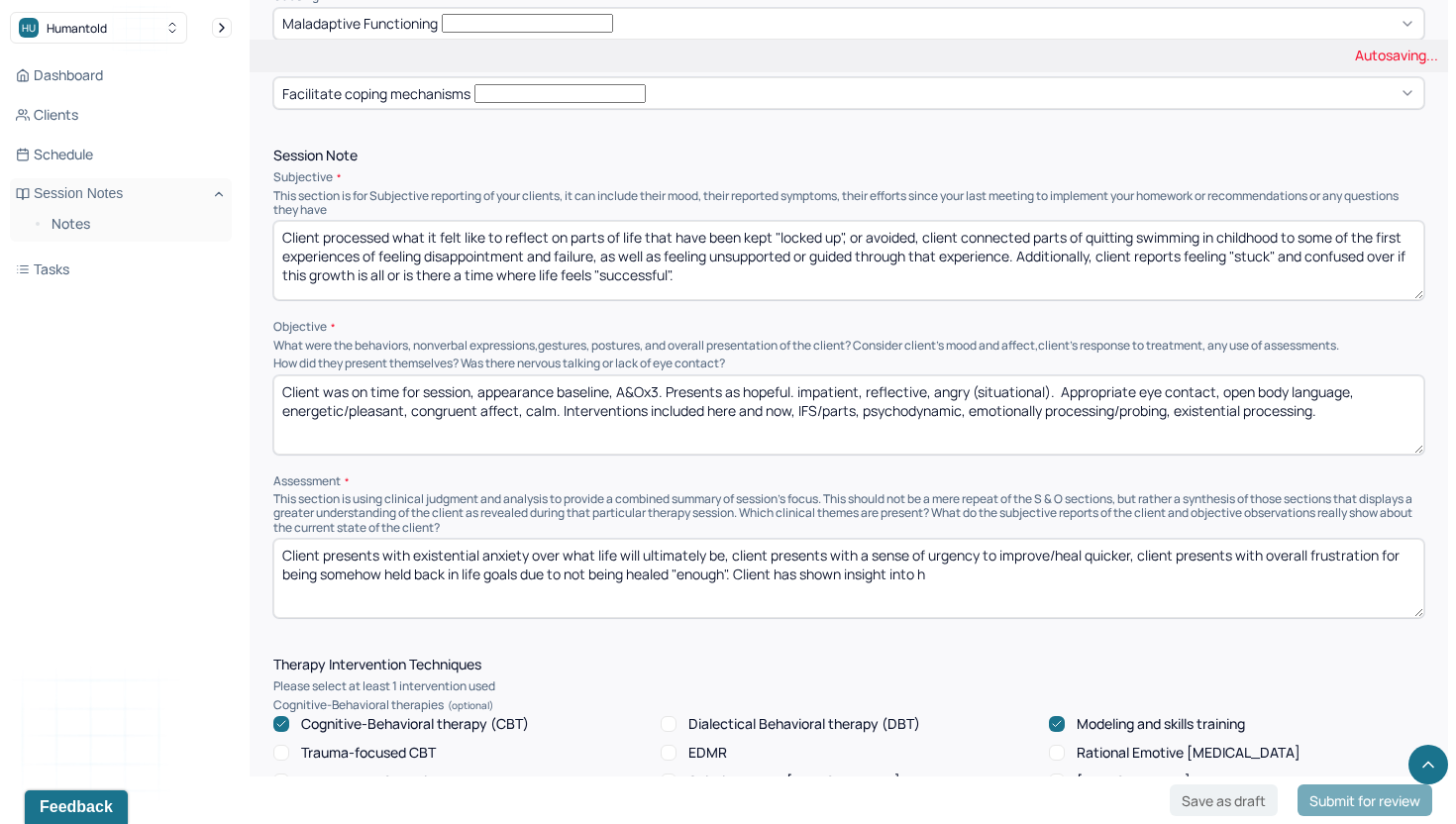 click on "Client presents with existential anxiety over what life will ultimately be, client presents with a sense of urgency to improve/heal quicker, client presents with overall frustration for being somehow held back. Client has shown insight into h" at bounding box center (849, 578) 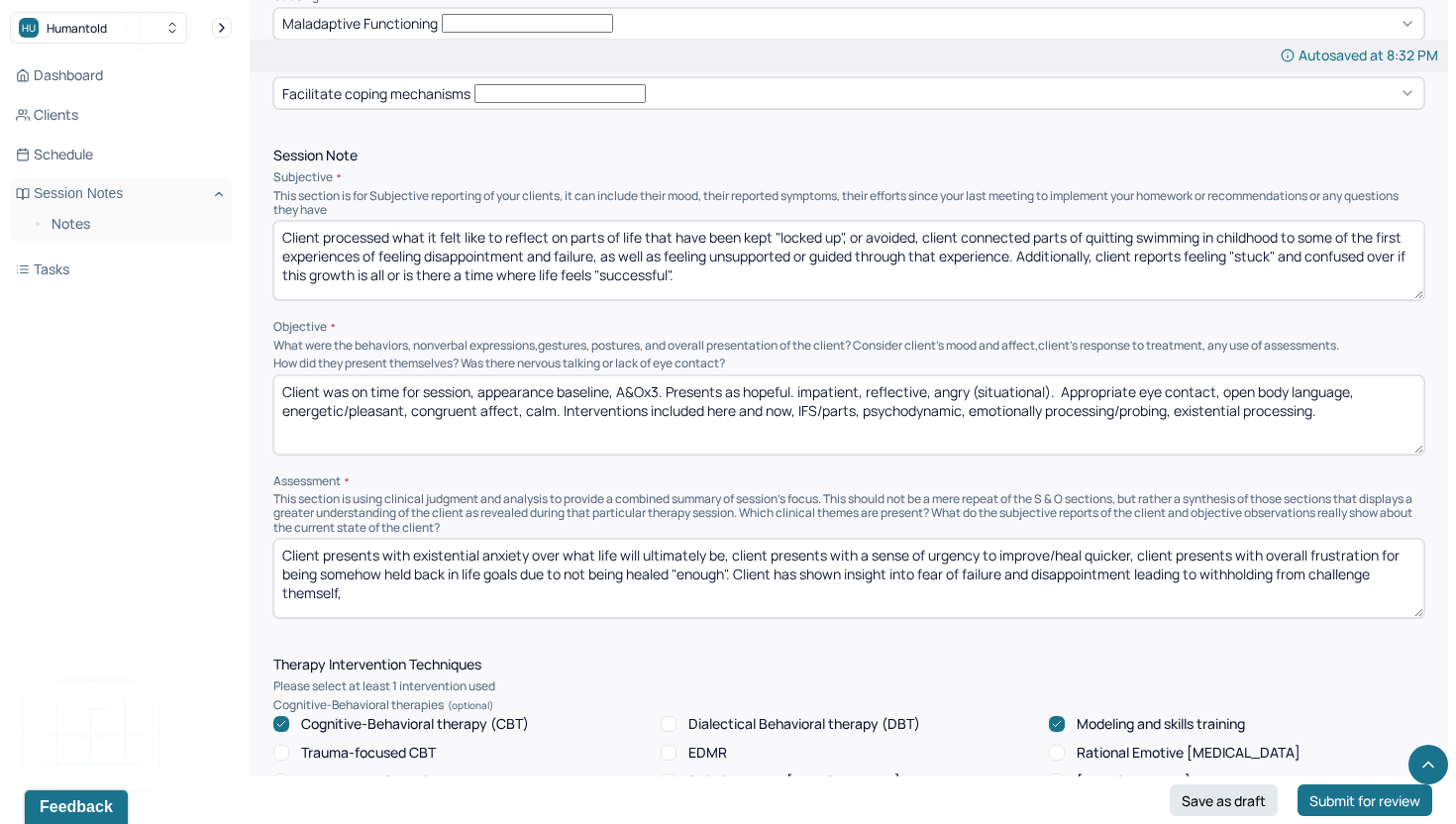 click on "How did they present themselves? Was there nervous talking or lack of eye contact?" at bounding box center (849, 363) 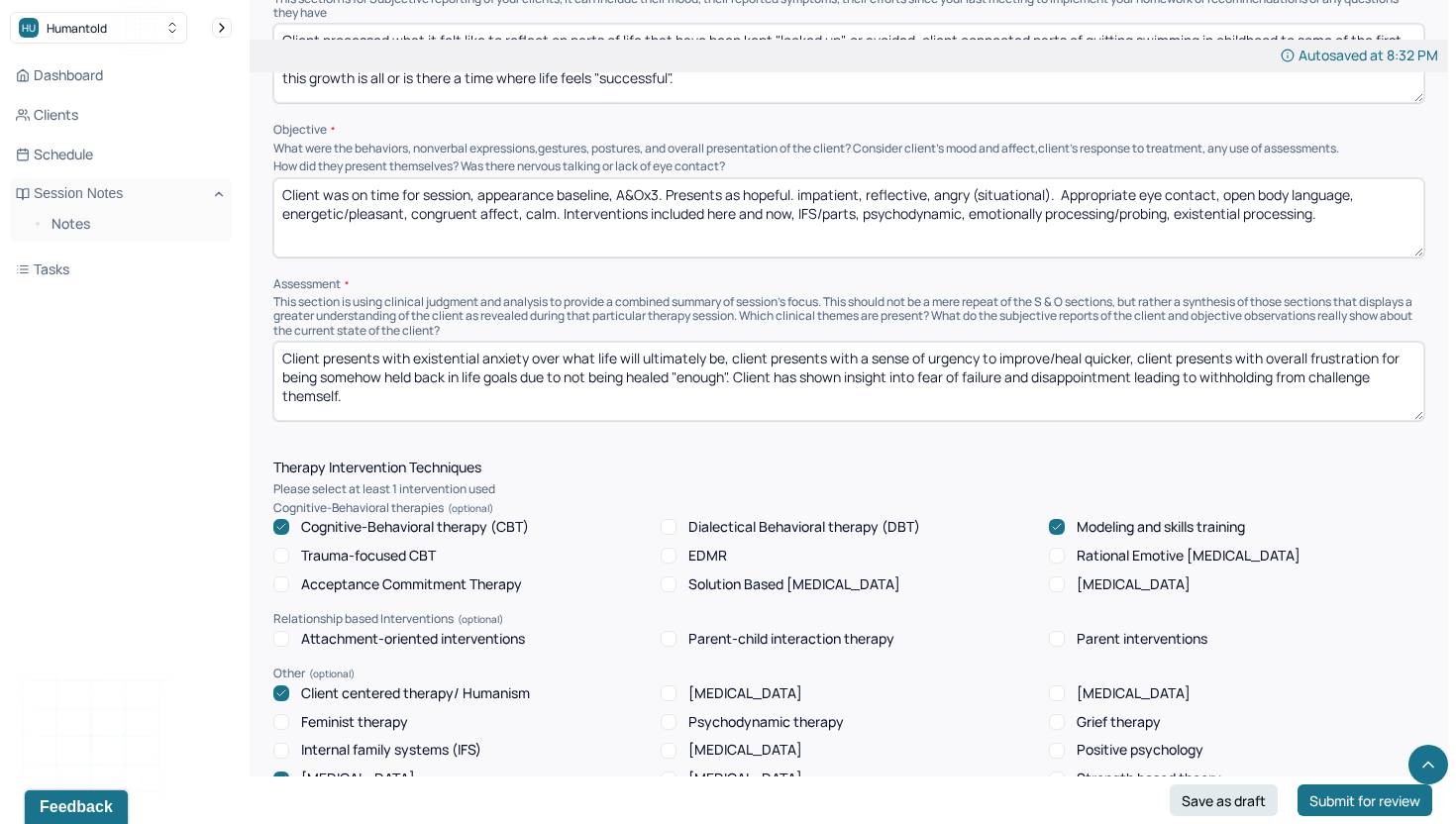 scroll, scrollTop: 1378, scrollLeft: 0, axis: vertical 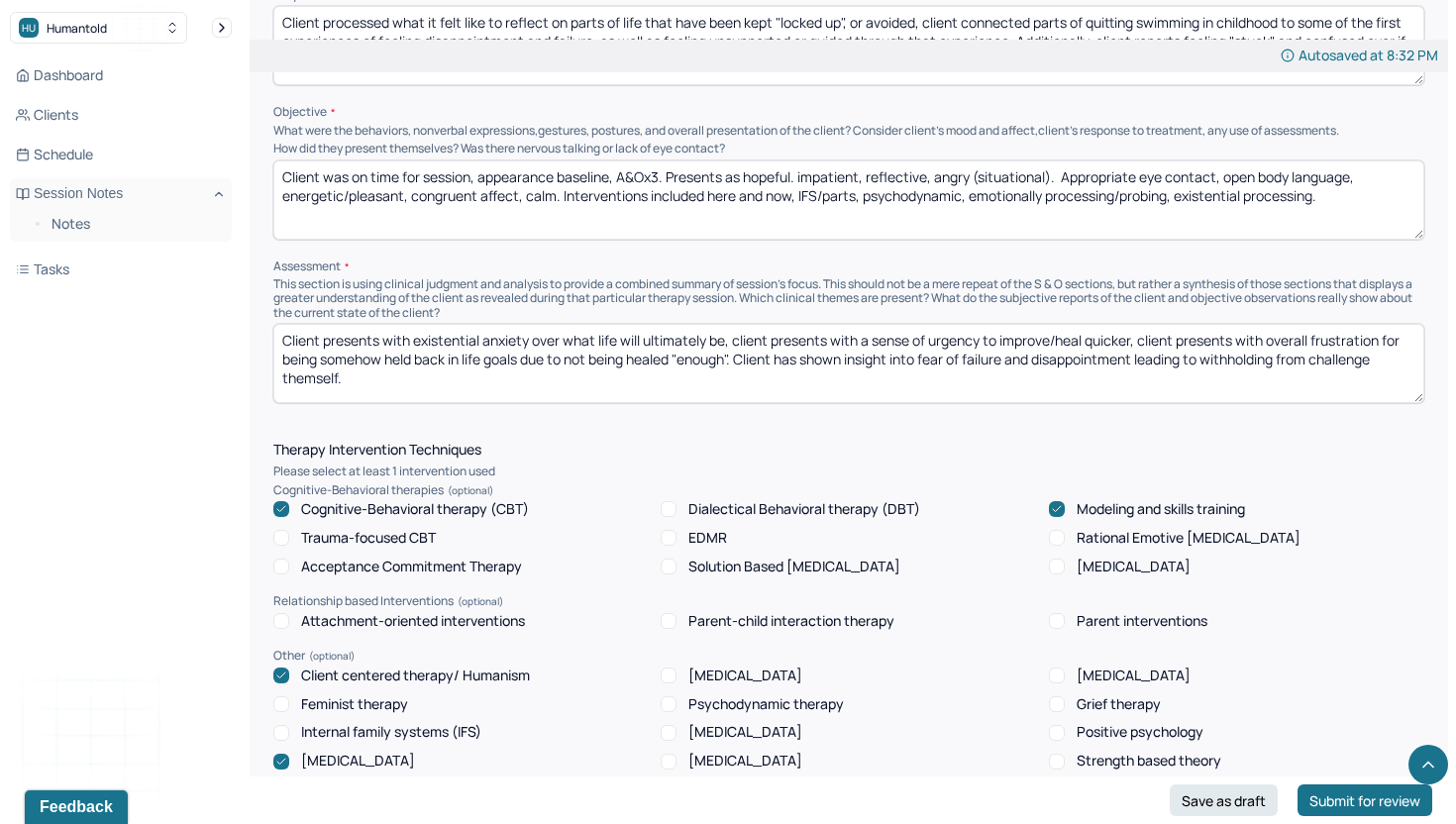 type on "Client presents with existential anxiety over what life will ultimately be, client presents with a sense of urgency to improve/heal quicker, client presents with overall frustration for being somehow held back in life goals due to not being healed "enough". Client has shown insight into fear of failure and disappointment leading to withholding from challenge themself." 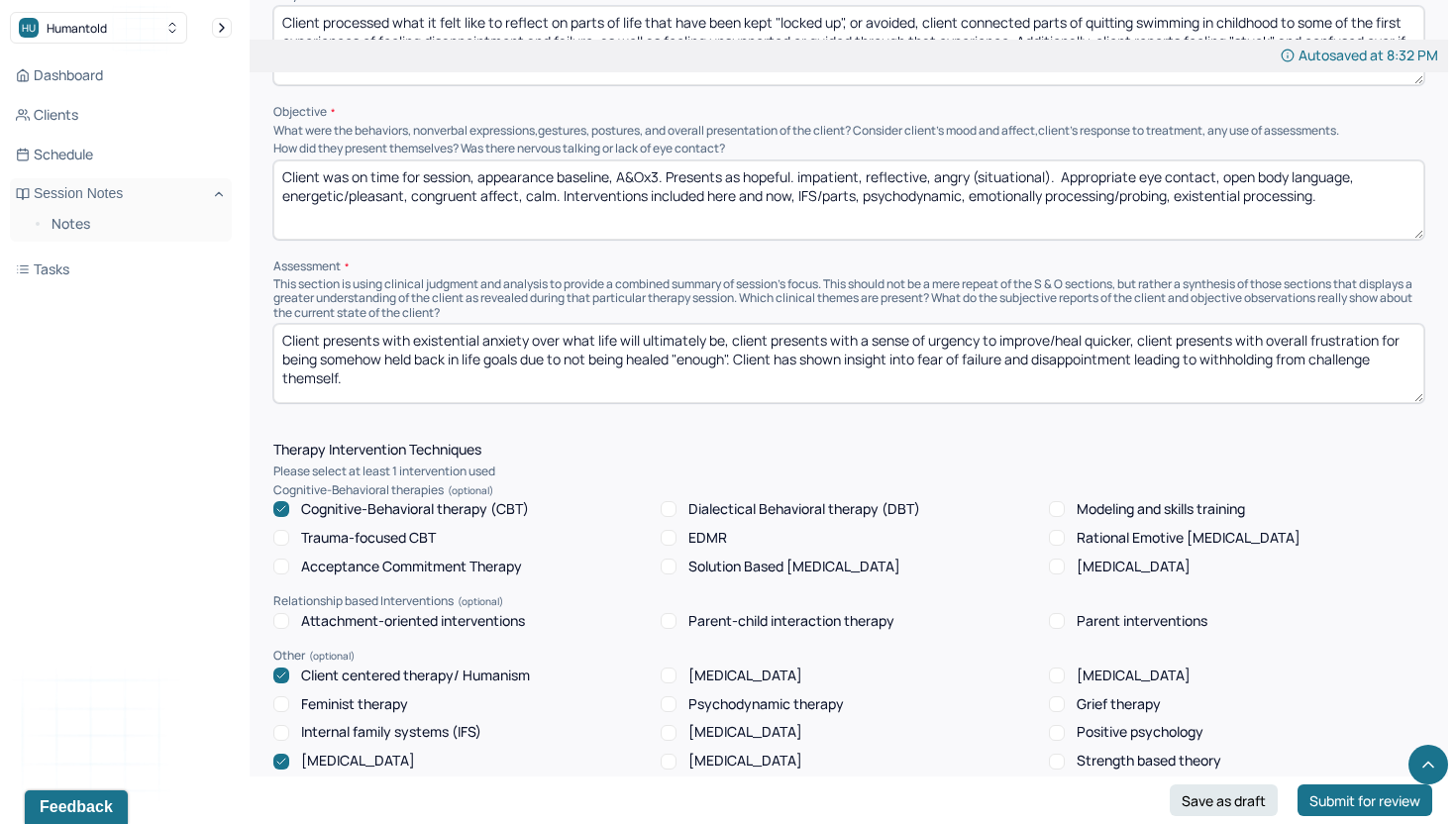 click on "Psychodynamic therapy" at bounding box center [766, 704] 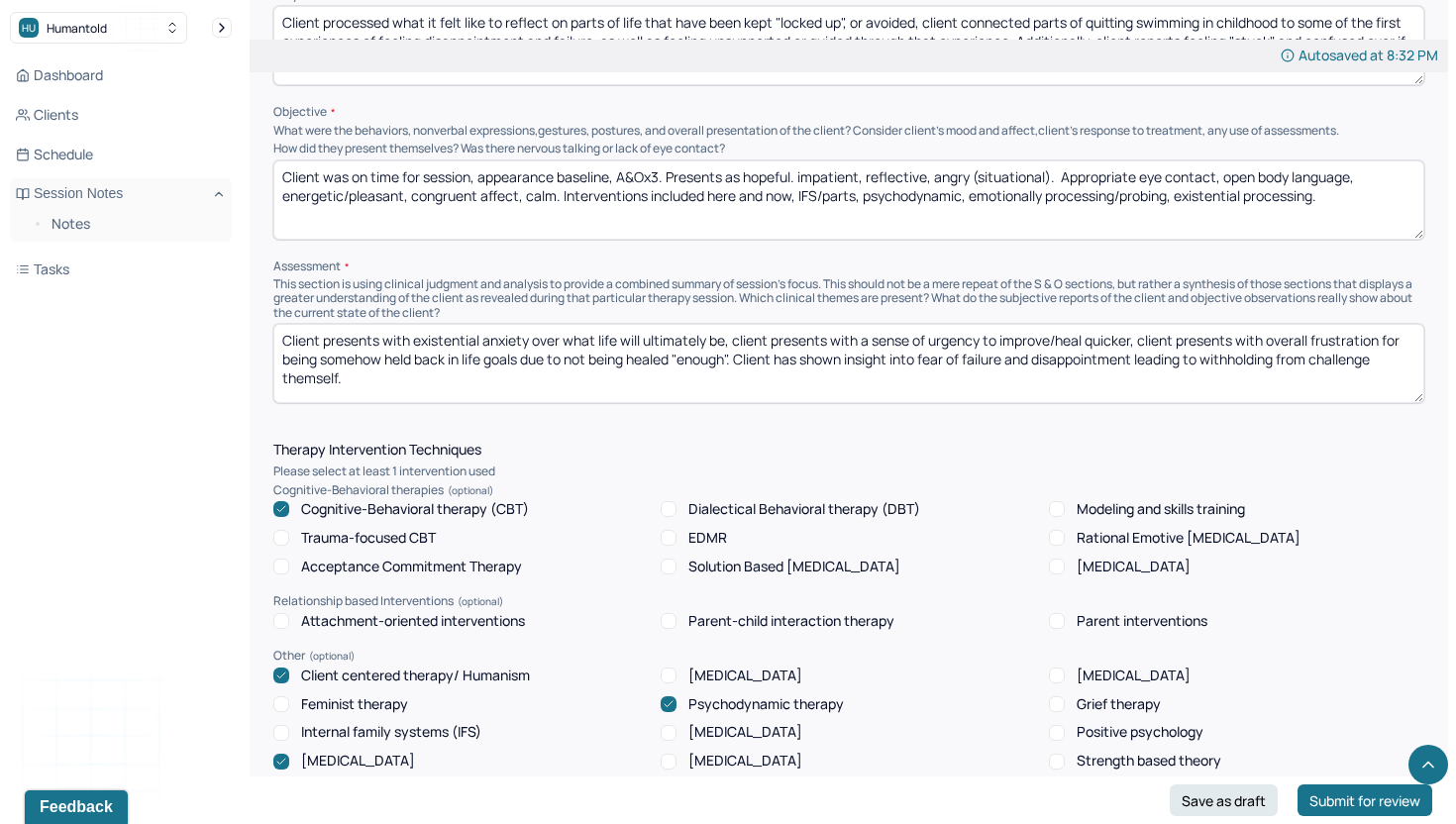 click on "Psychodynamic therapy" at bounding box center (766, 704) 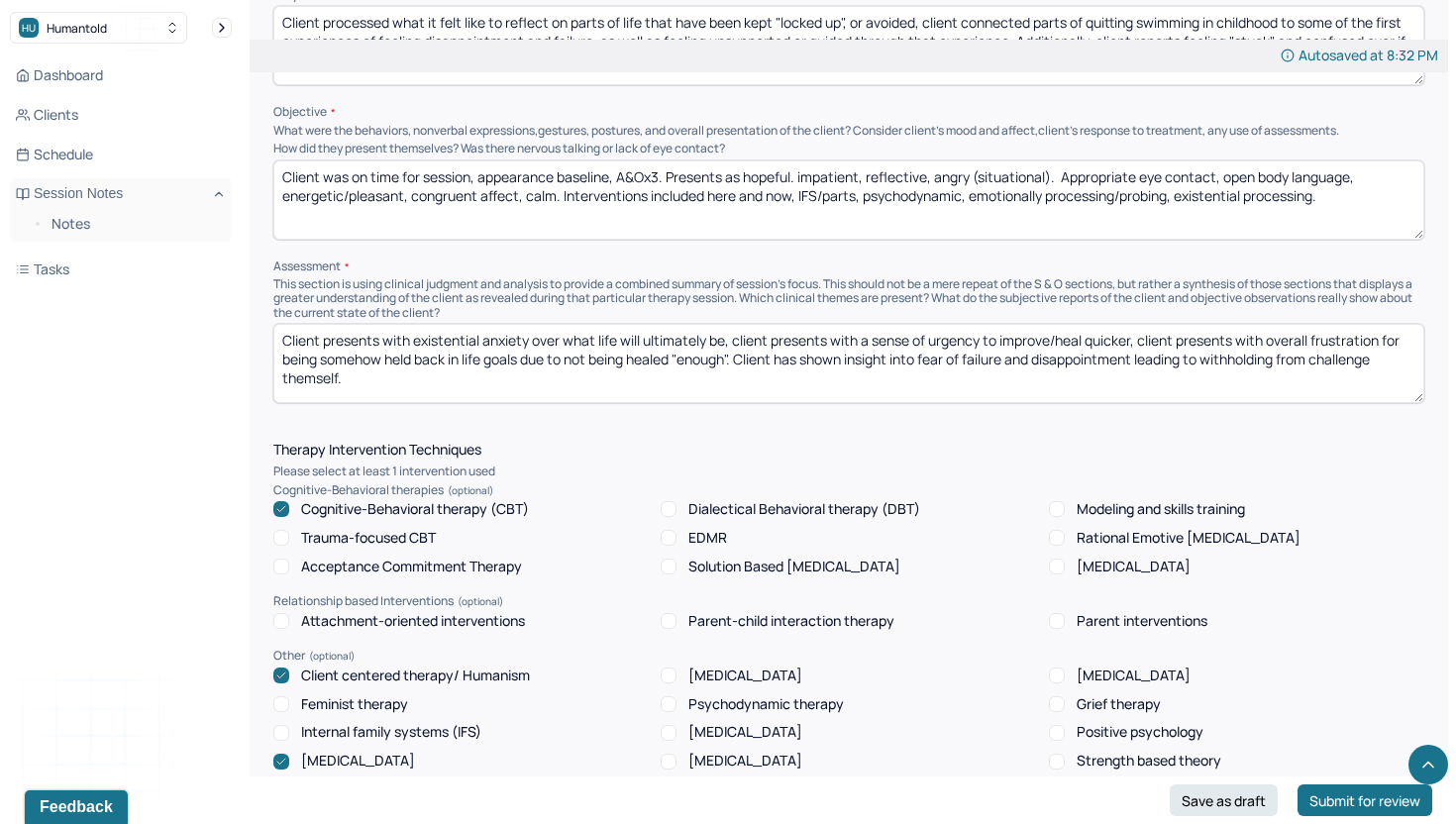 click on "Psychodynamic therapy" at bounding box center [766, 704] 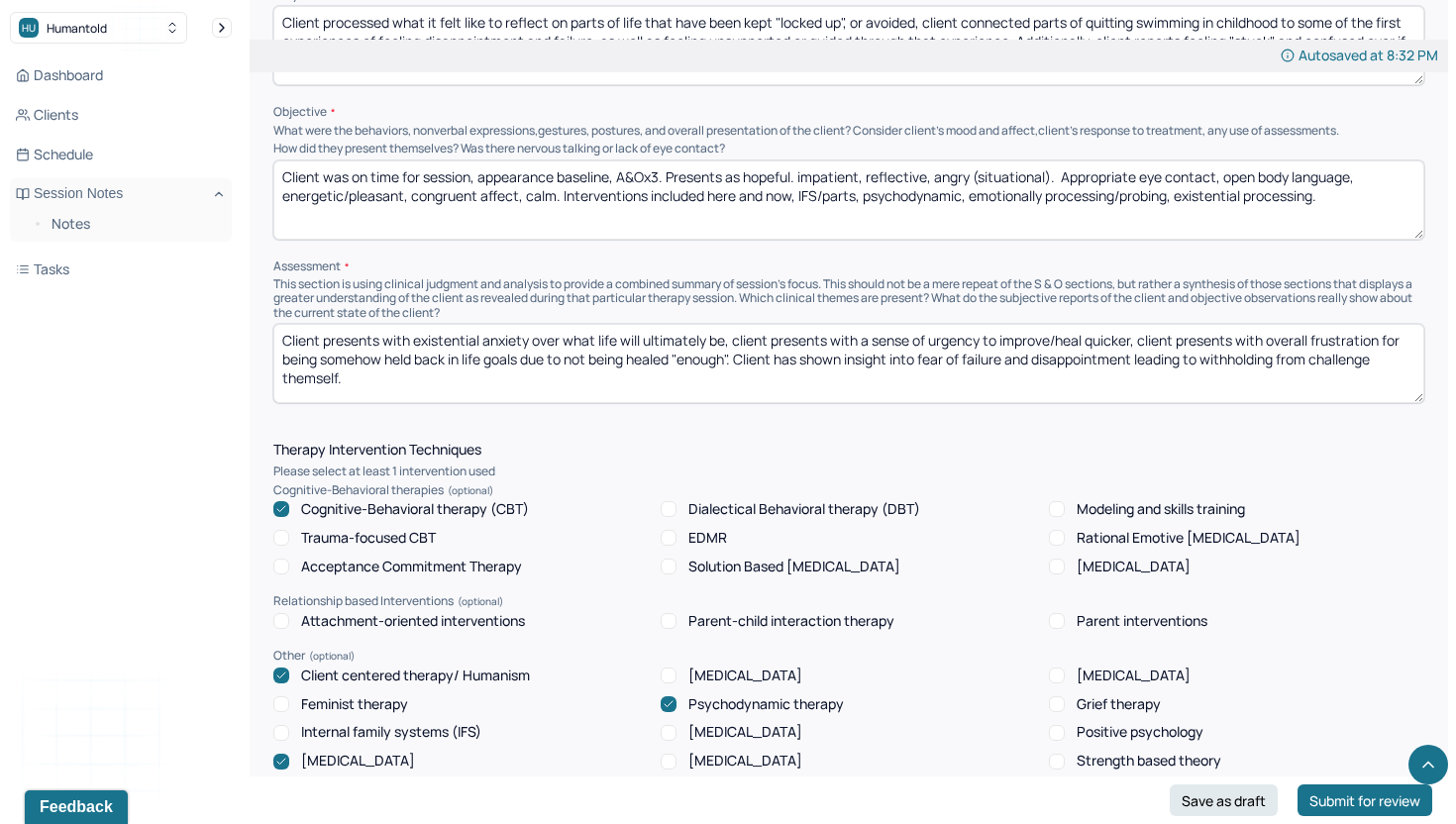 click on "Therapy Intervention Techniques Please select at least 1 intervention used Cognitive-Behavioral therapies Cognitive-Behavioral therapy (CBT) Dialectical Behavioral therapy (DBT) Modeling and skills training Trauma-focused CBT EDMR Rational Emotive [MEDICAL_DATA] Acceptance Commitment Therapy Solution Based [MEDICAL_DATA] [MEDICAL_DATA] Relationship based Interventions Attachment-oriented interventions Parent-child interaction therapy Parent interventions Other Client centered therapy/ Humanism [MEDICAL_DATA] [MEDICAL_DATA] Feminist therapy Psychodynamic therapy Grief therapy Internal family systems (IFS) [MEDICAL_DATA] Positive psychology [MEDICAL_DATA] [MEDICAL_DATA] Strength based theory Career Counseling Multisystemic family theory Plan What specific steps has the client committed to work on as homework or during the next session? What specific interventions or treatment plan changes will the clinician be focused on in the upcoming sessions? Frequency of sessions Weekly Other" at bounding box center (849, 885) 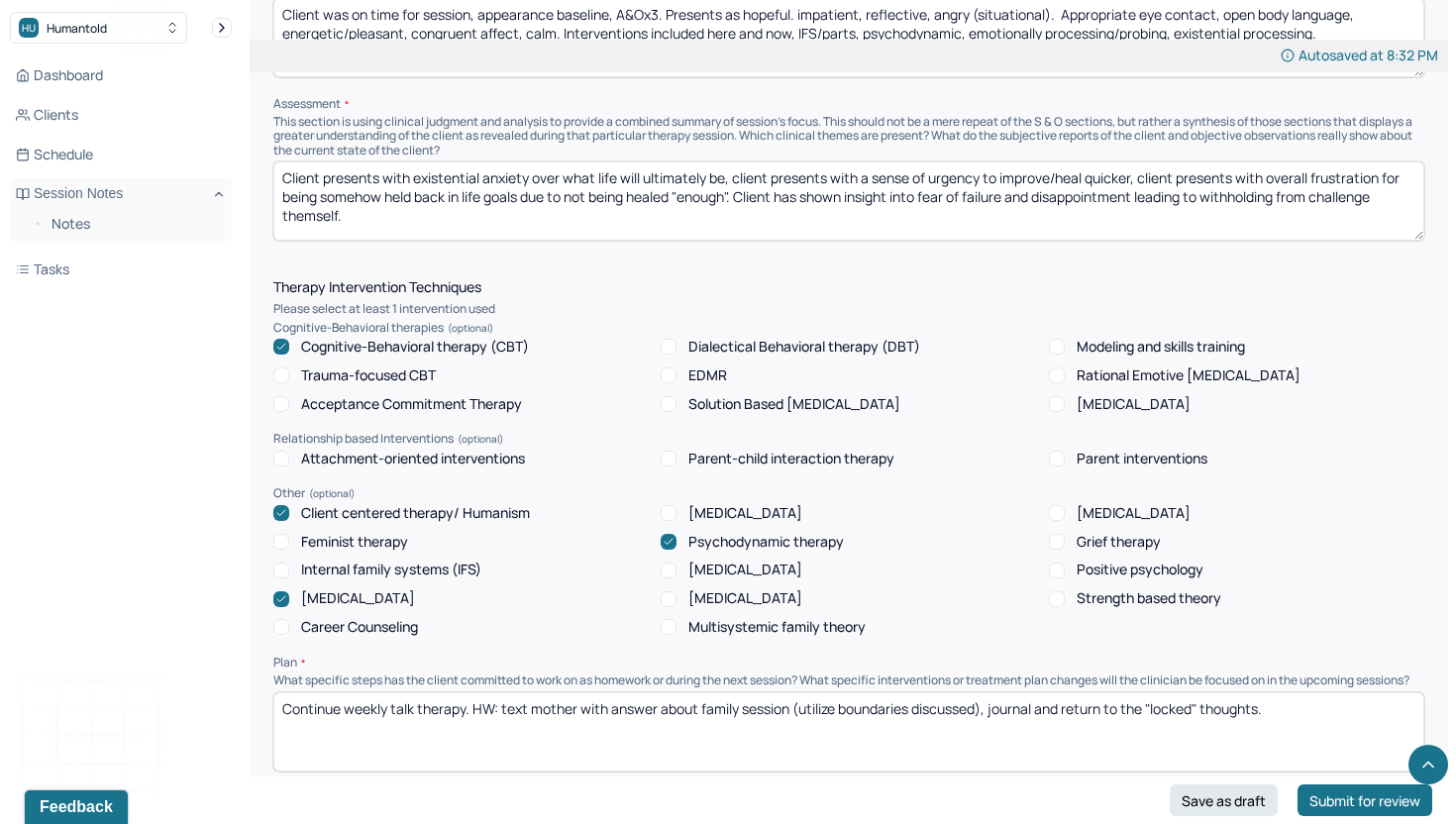 scroll, scrollTop: 1538, scrollLeft: 0, axis: vertical 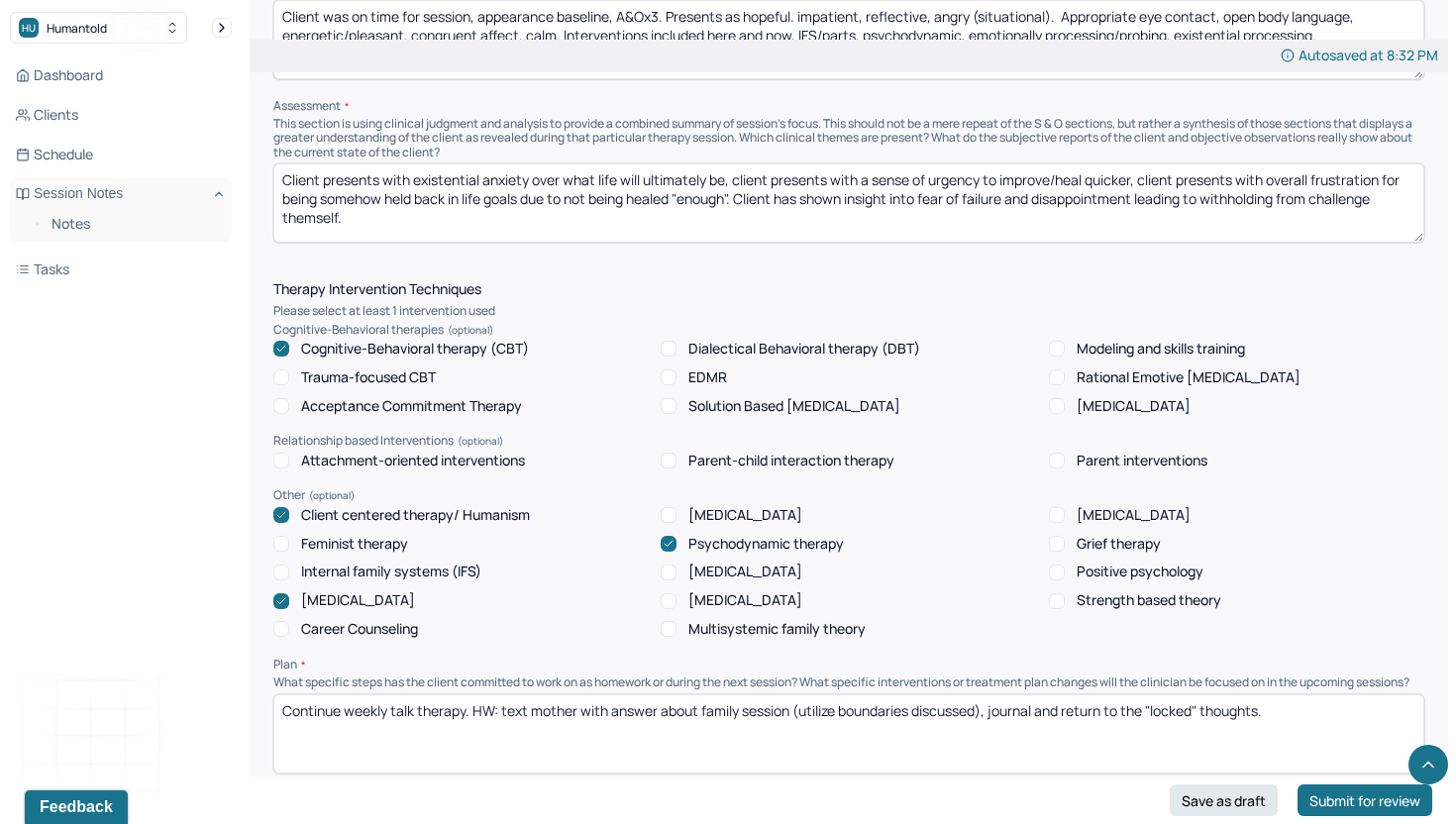 click on "Client presents with existential anxiety over what life will ultimately be, client presents with a sense of urgency to improve/heal quicker, client presents with overall frustration for being somehow held back in life goals due to not being healed "enough". Client has shown insight into fear of failure and disappointment leading to withholding from challenge themself." at bounding box center (849, 203) 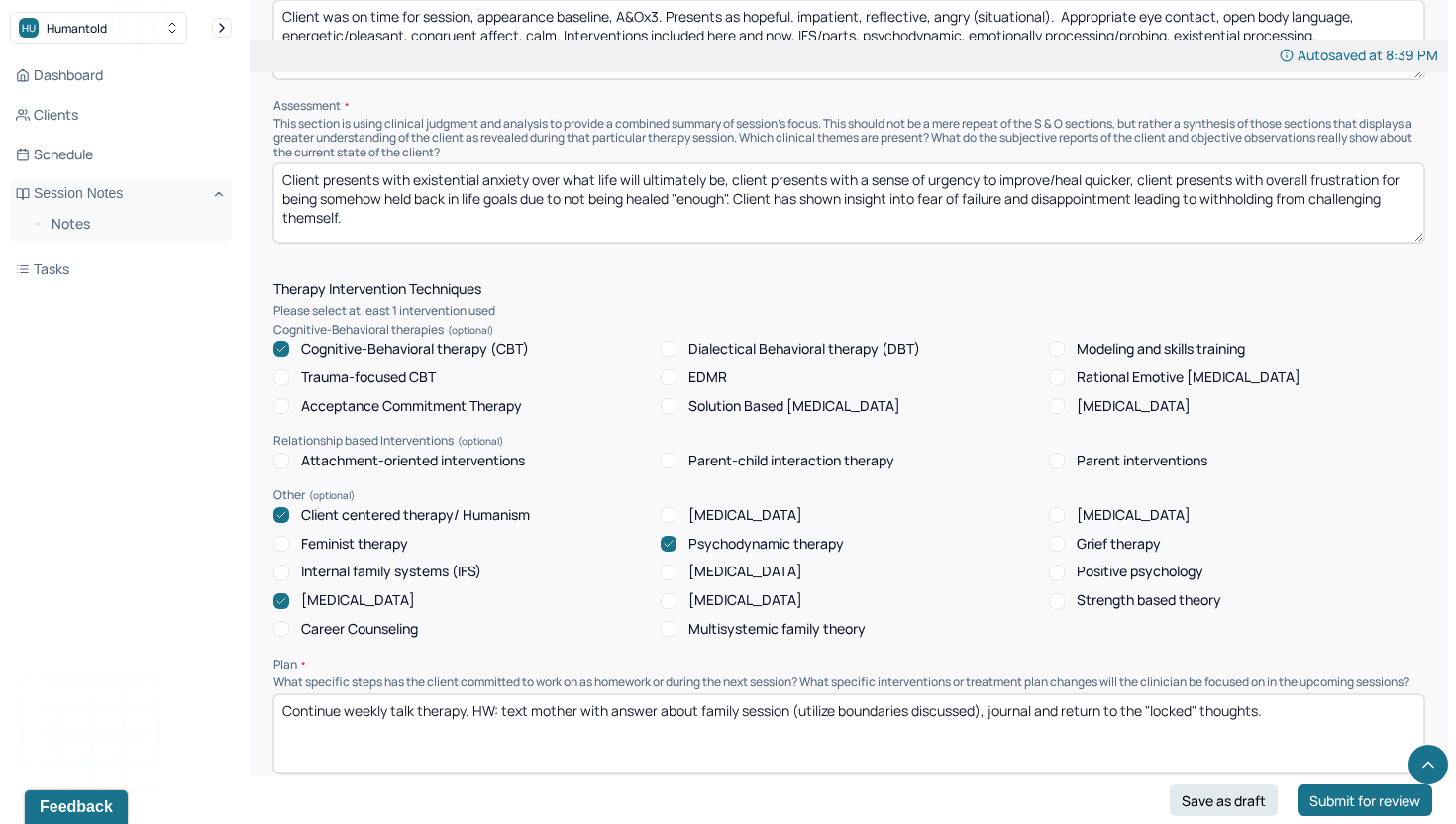 click on "Client presents with existential anxiety over what life will ultimately be, client presents with a sense of urgency to improve/heal quicker, client presents with overall frustration for being somehow held back in life goals due to not being healed "enough". Client has shown insight into fear of failure and disappointment leading to withholding from challenthemself." at bounding box center (849, 203) 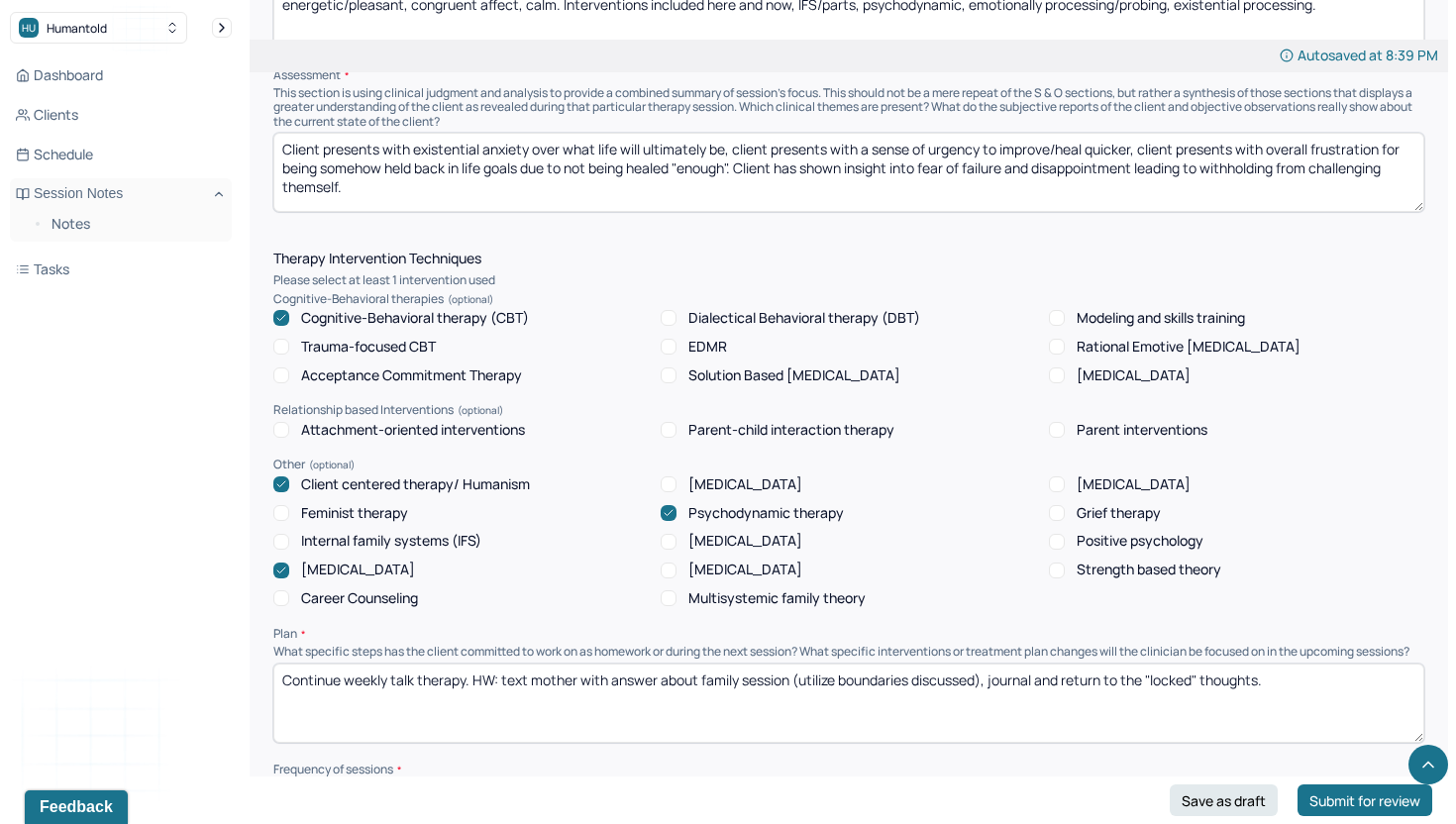 scroll, scrollTop: 1573, scrollLeft: 0, axis: vertical 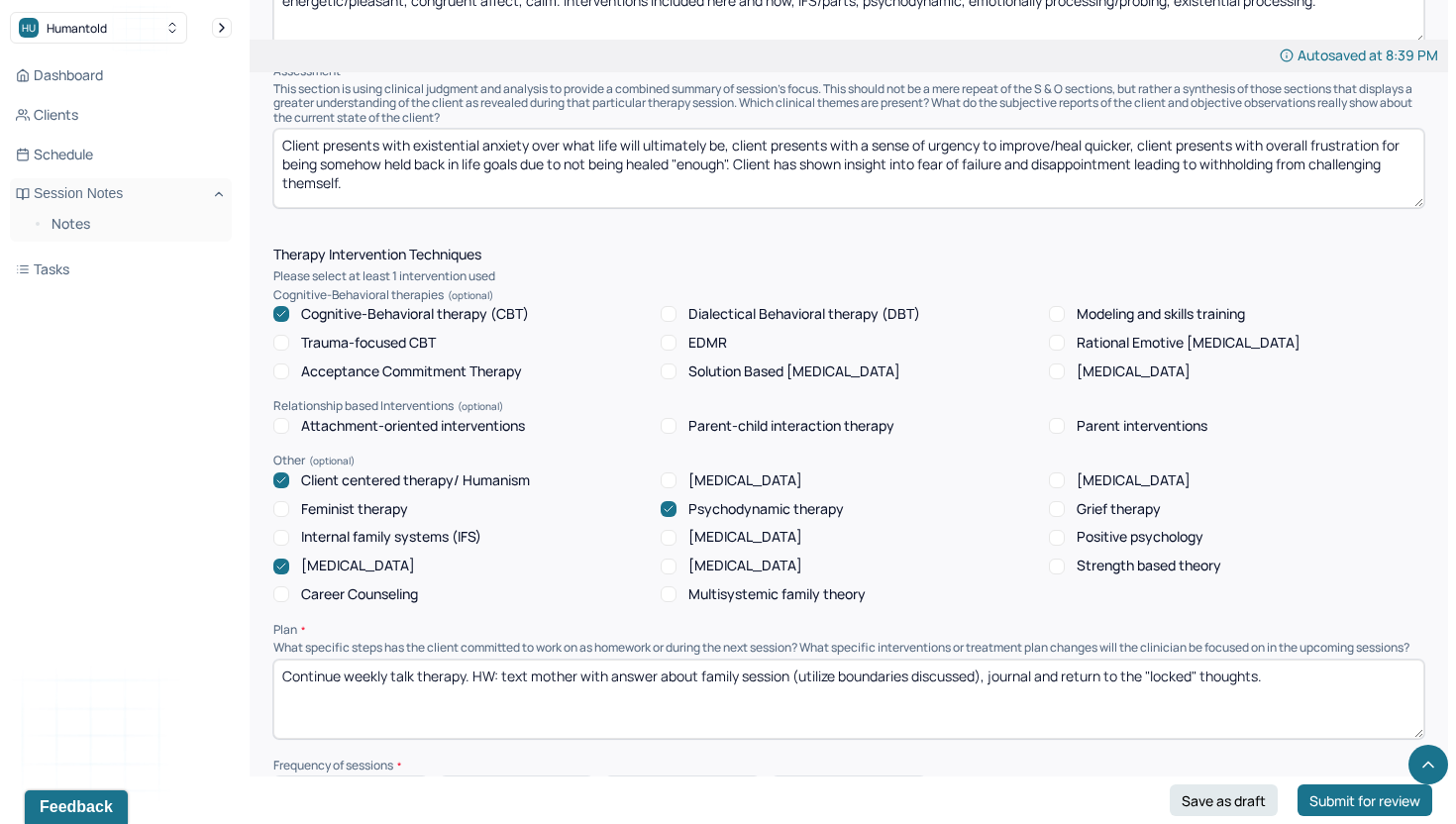 type on "Client presents with existential anxiety over what life will ultimately be, client presents with a sense of urgency to improve/heal quicker, client presents with overall frustration for being somehow held back in life goals due to not being healed "enough". Client has shown insight into fear of failure and disappointment leading to withholding from challenging themself." 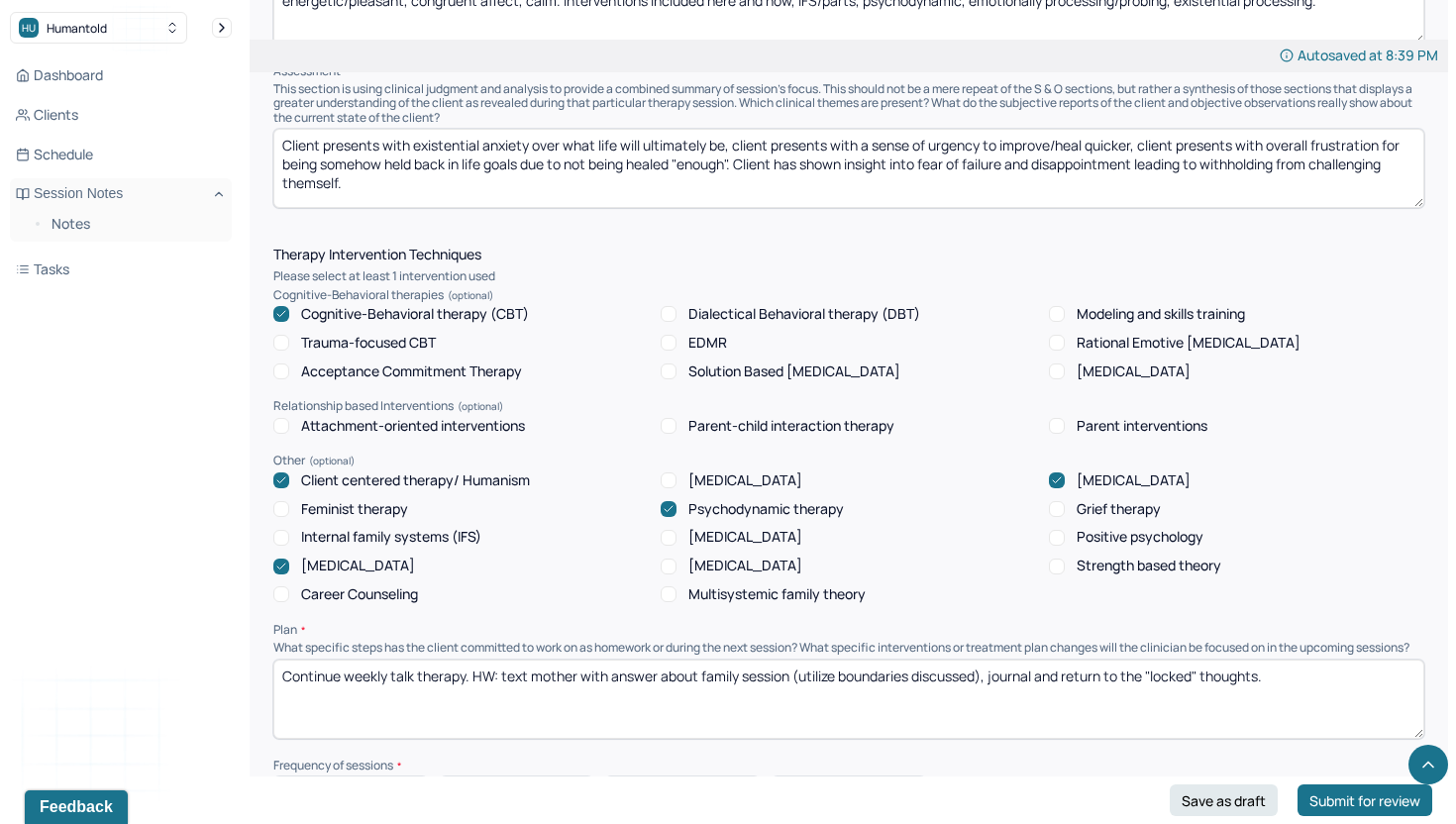 click on "Continue weekly talk therapy. HW: text mother with answer about family session (utilize boundaries discussed), journal and return to the "locked" thoughts." at bounding box center (849, 699) 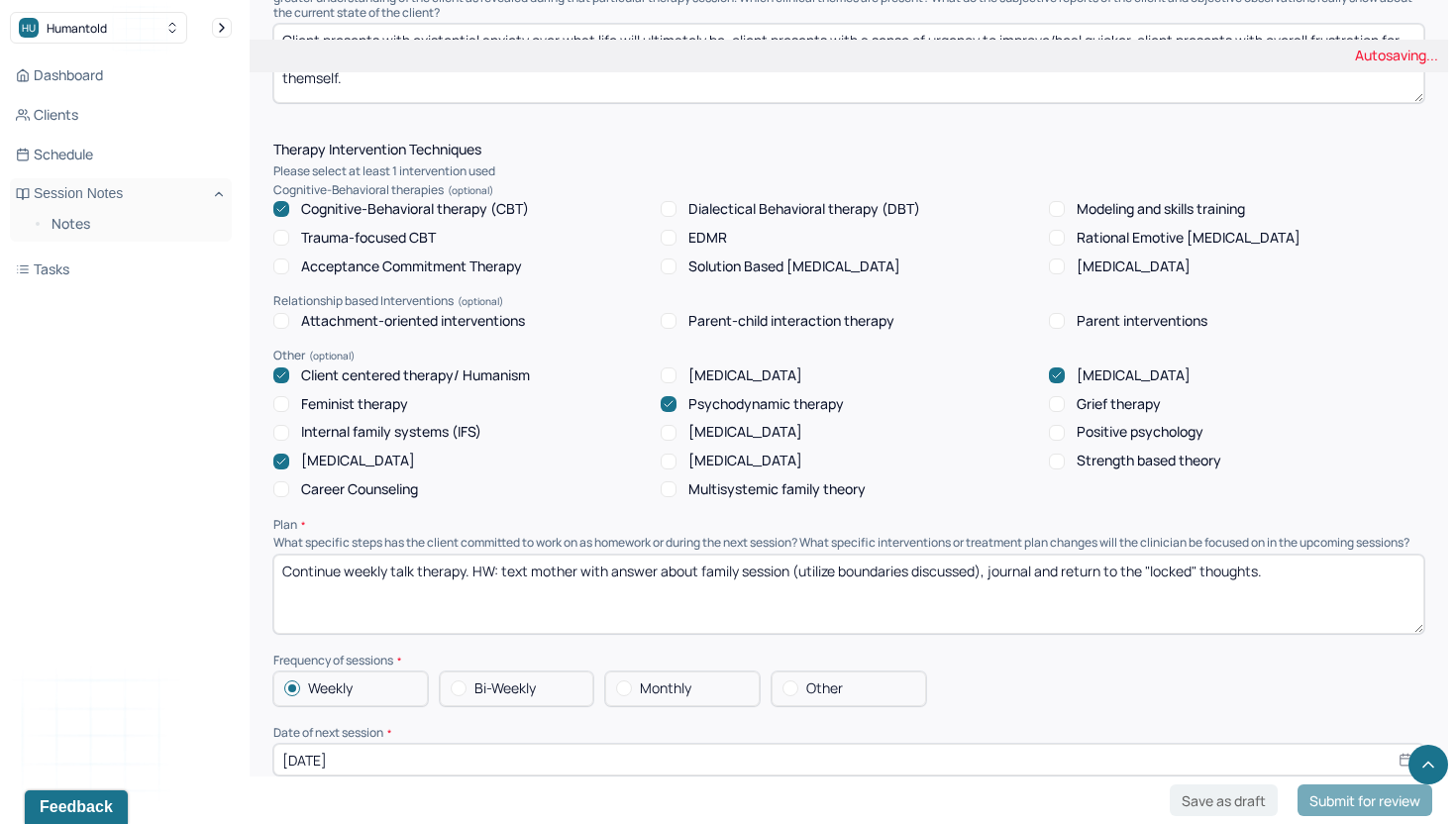 scroll, scrollTop: 1711, scrollLeft: 0, axis: vertical 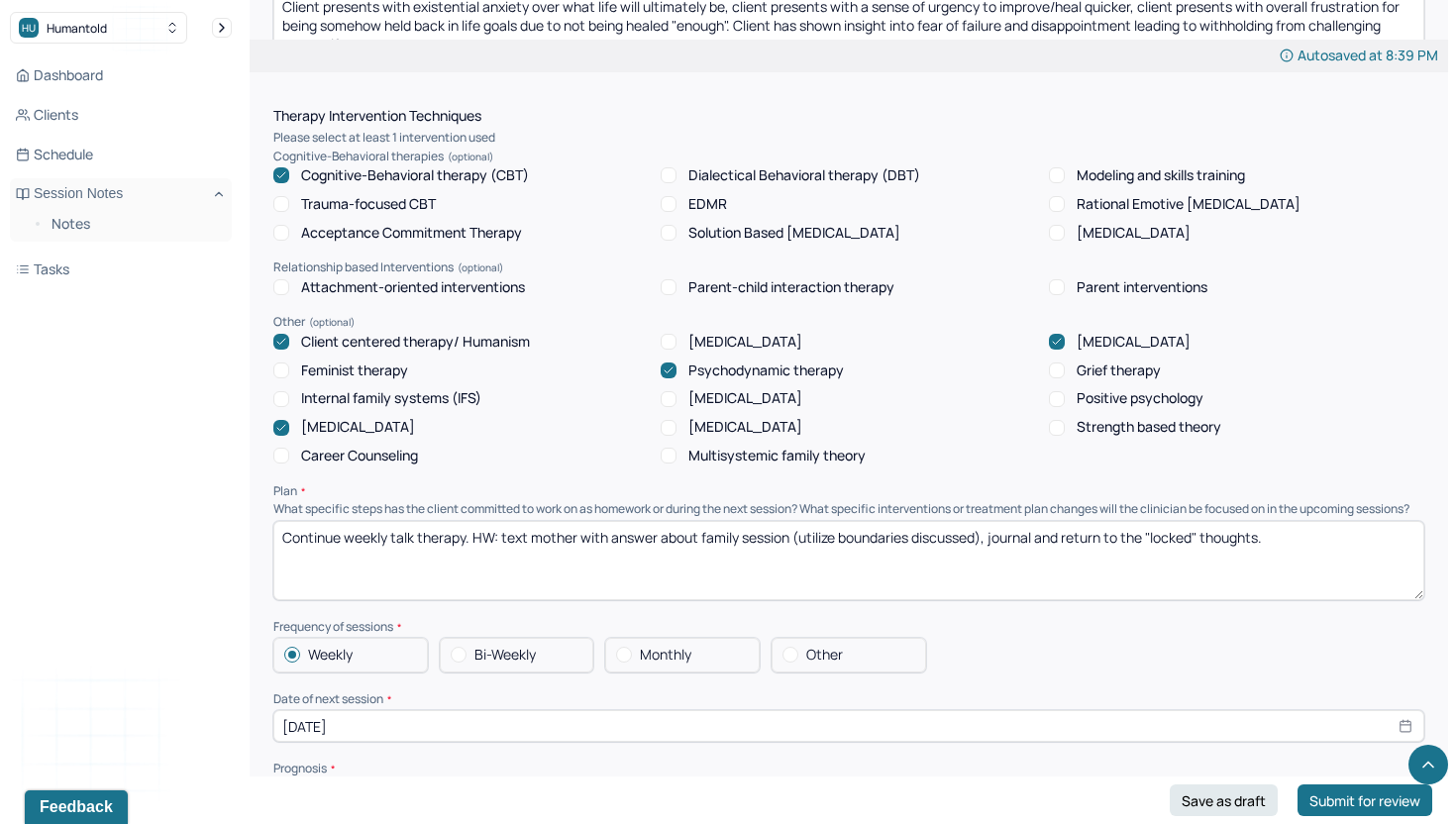 click on "Continue weekly talk therapy. HW: text mother with answer about family session (utilize boundaries discussed), journal and return to the "locked" thoughts." at bounding box center (849, 561) 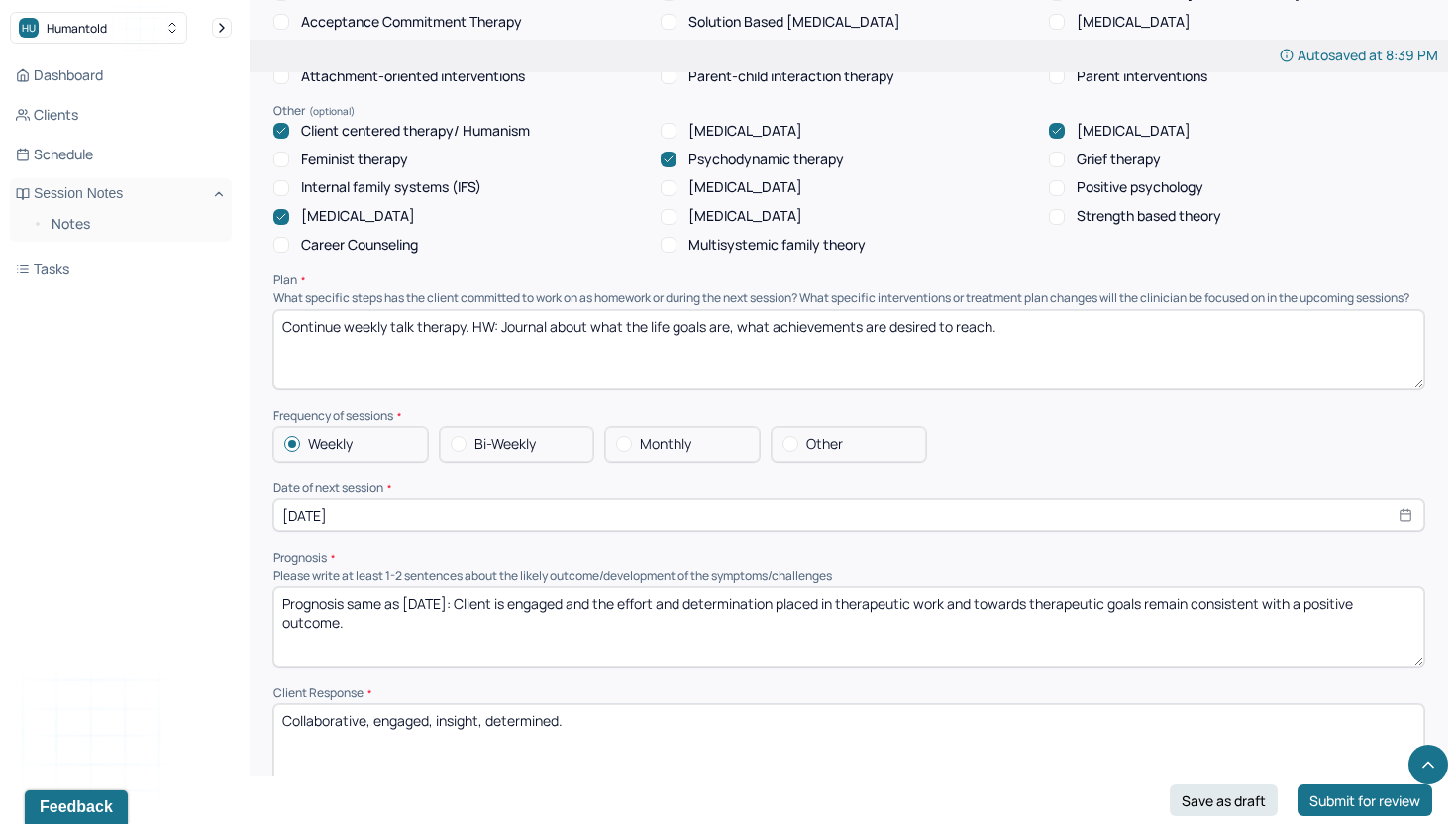 scroll, scrollTop: 1930, scrollLeft: 0, axis: vertical 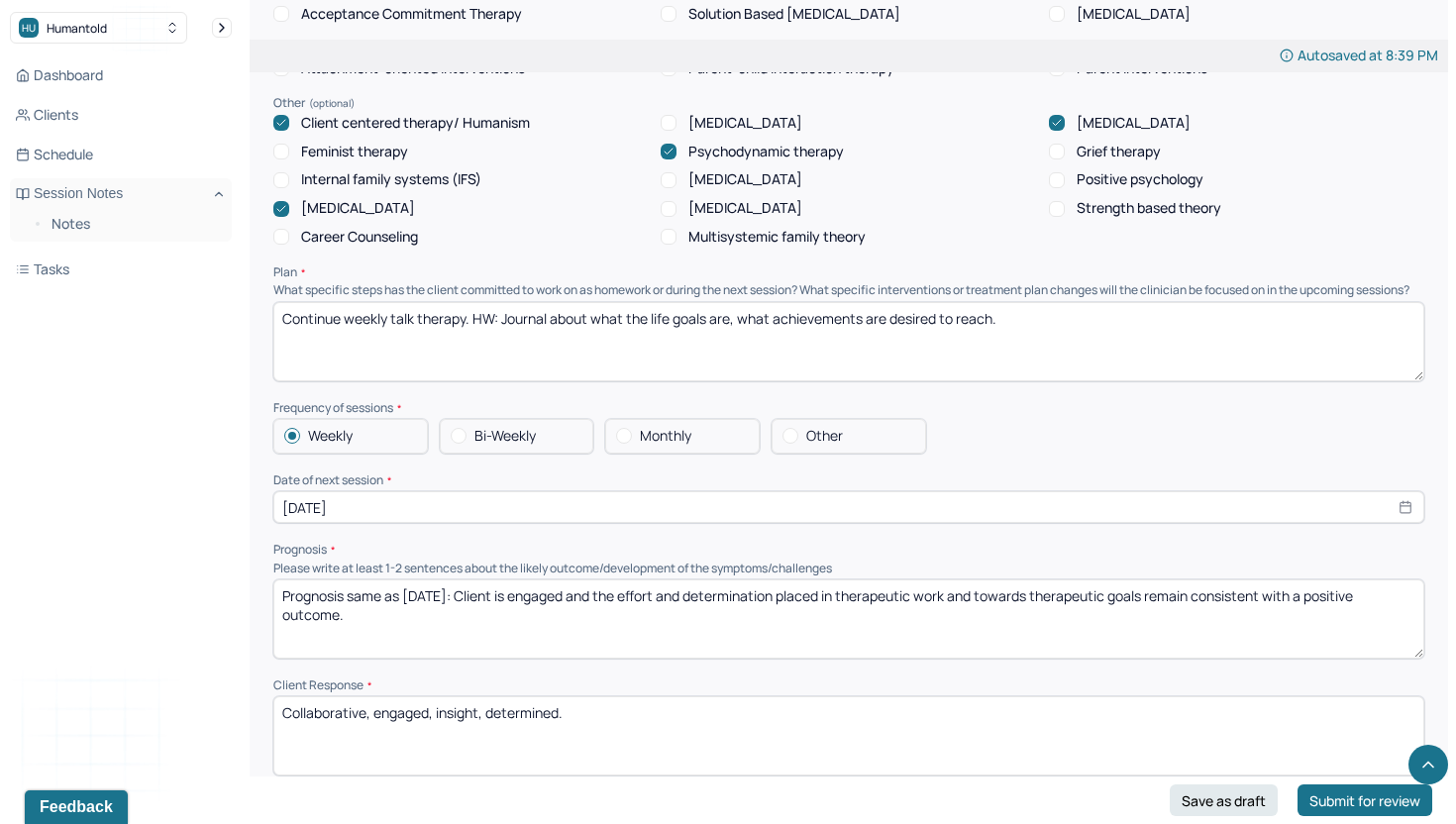 type on "Continue weekly talk therapy. HW: Journal about what the life goals are, what achievements are desired to reach." 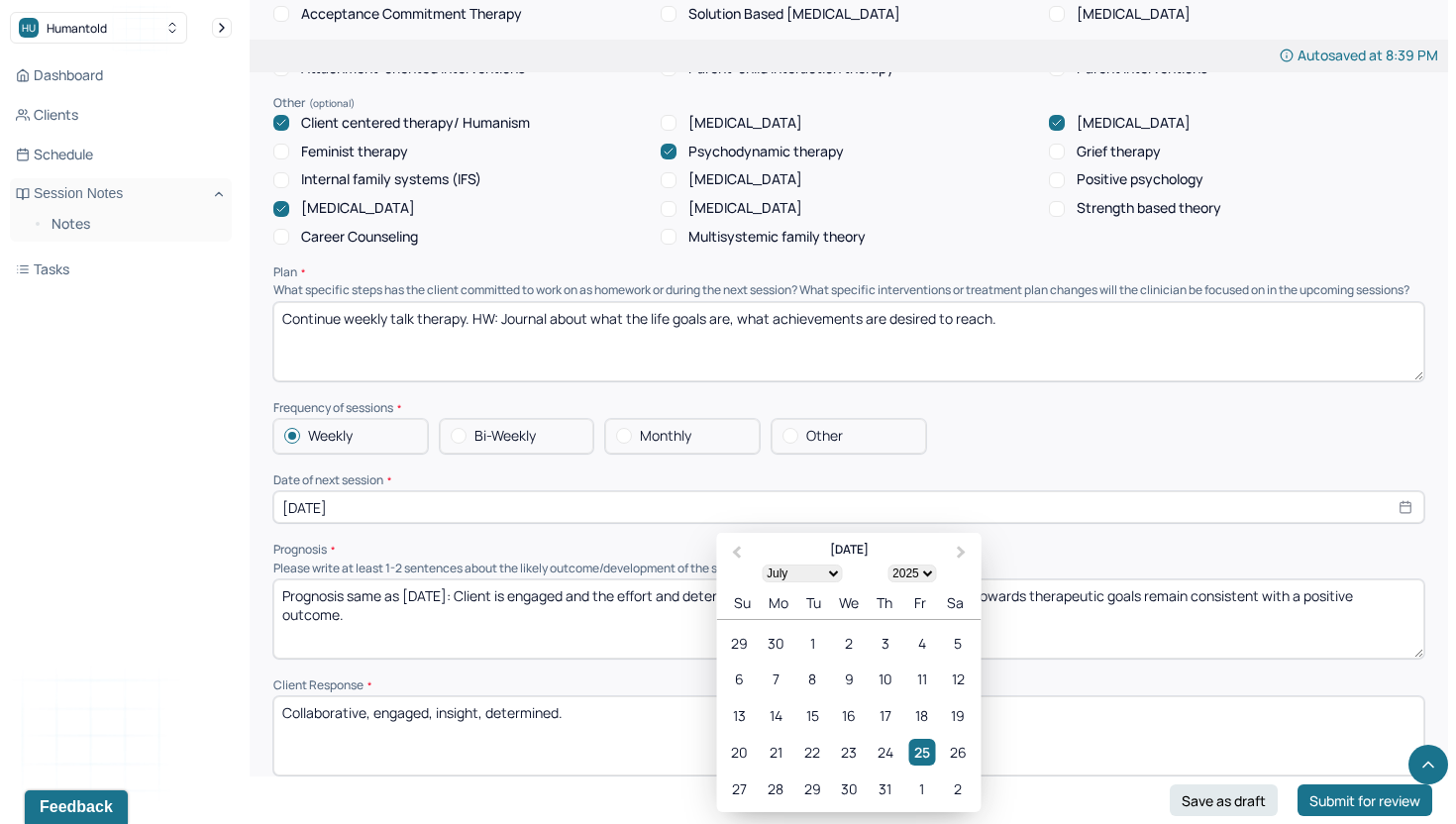 click on "[DATE]" at bounding box center [849, 507] 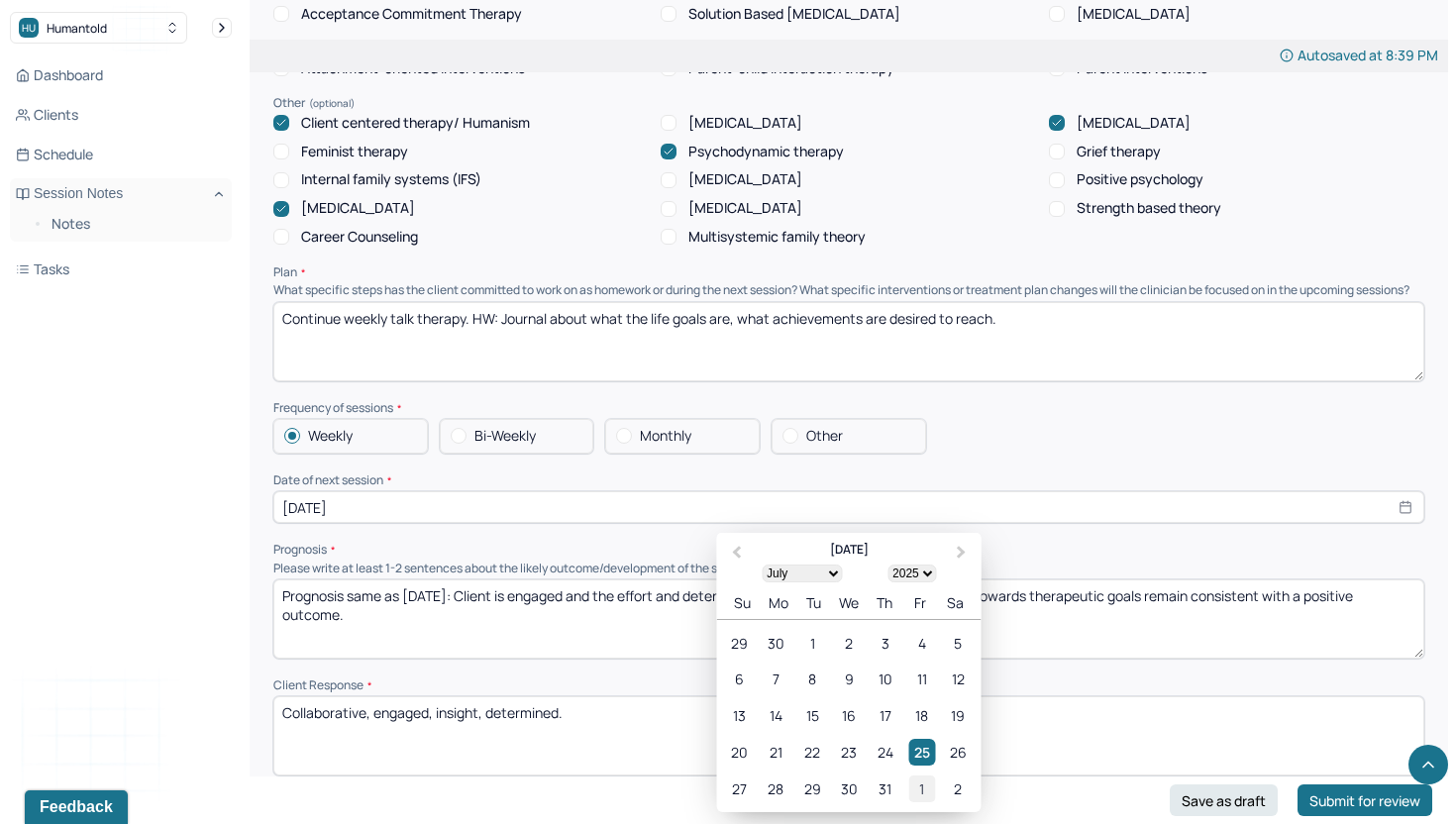 click on "1" at bounding box center (921, 788) 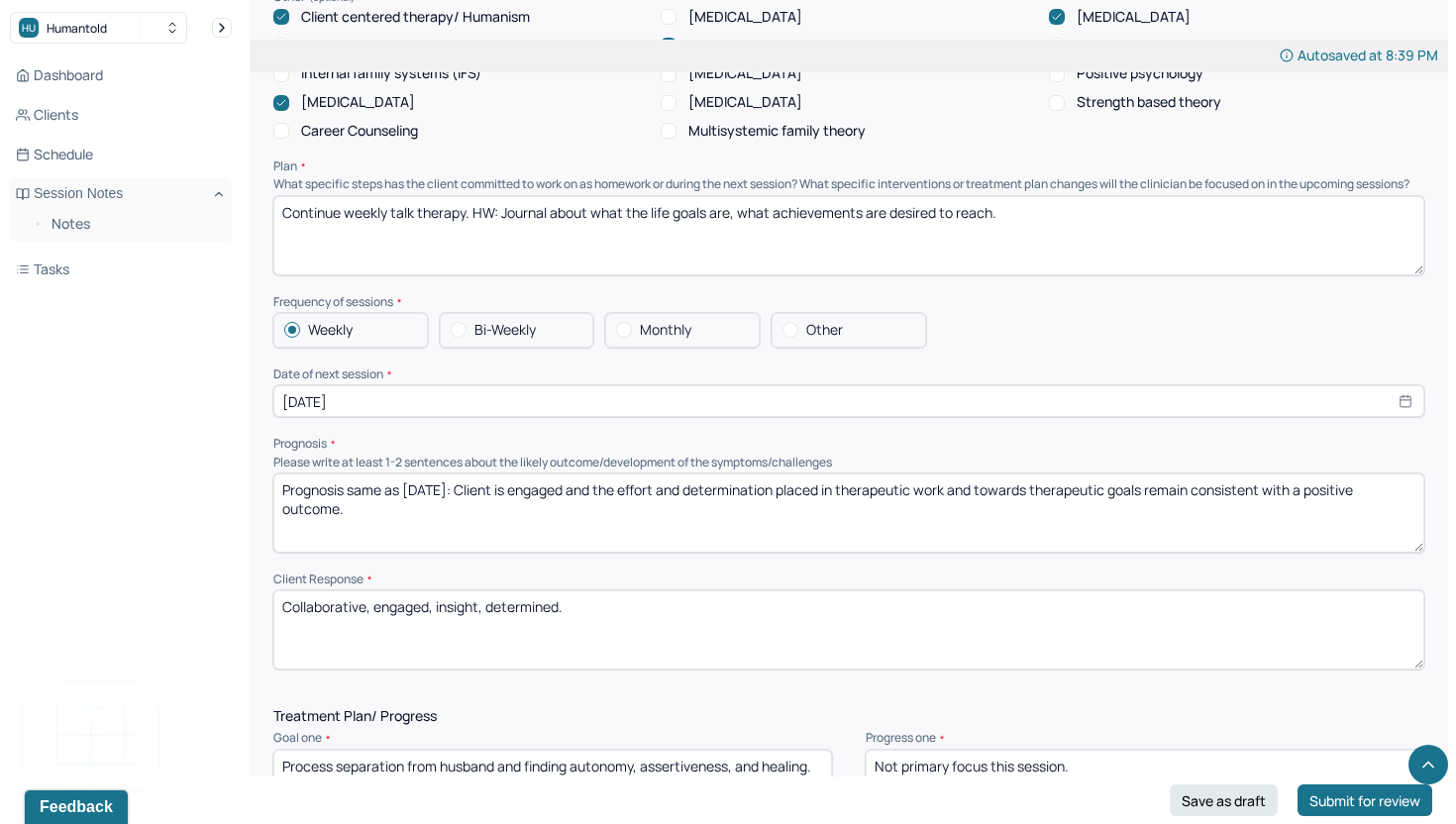 scroll, scrollTop: 2037, scrollLeft: 0, axis: vertical 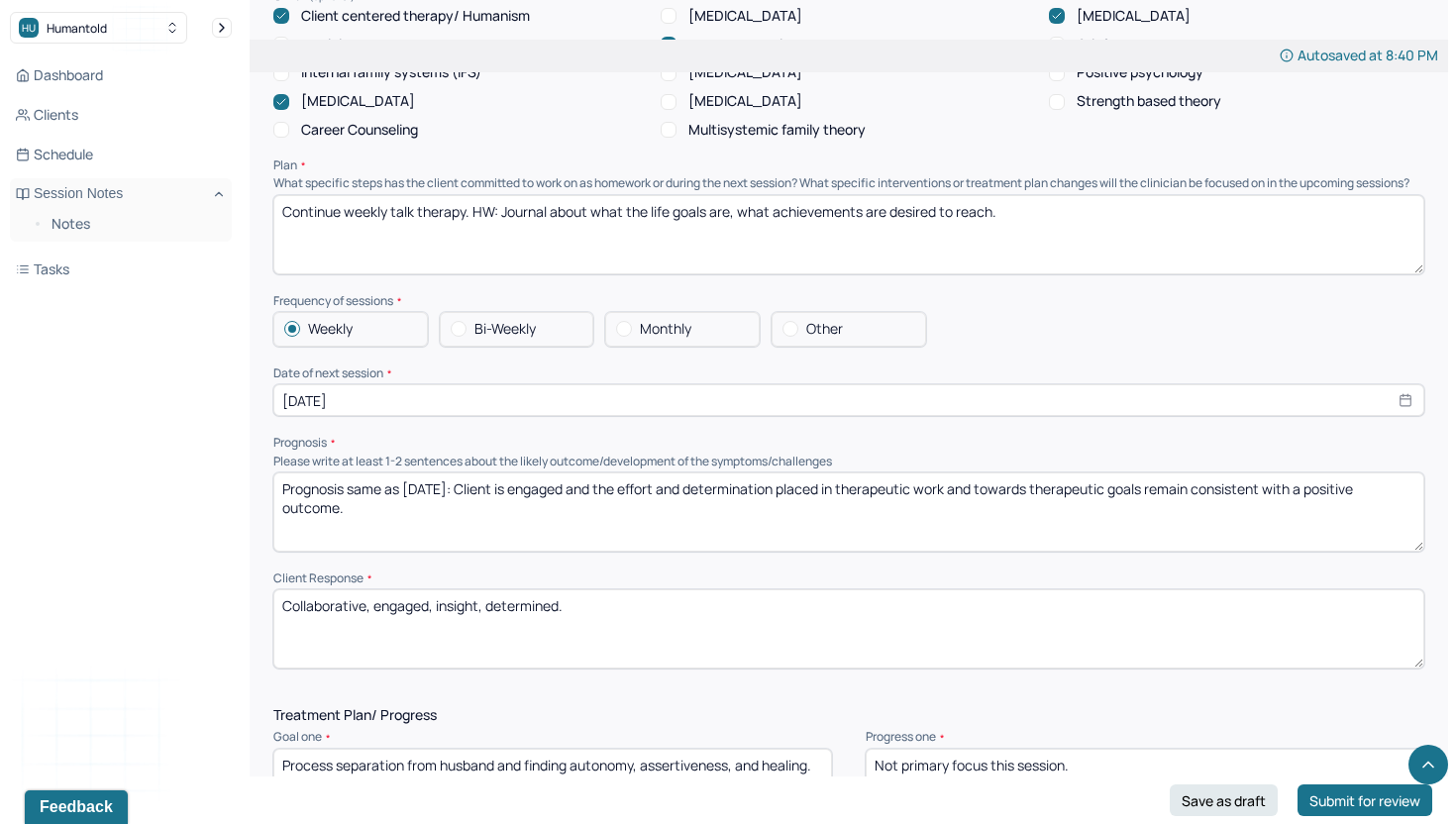 click on "Collaborative, engaged, insight, determined." at bounding box center (849, 629) 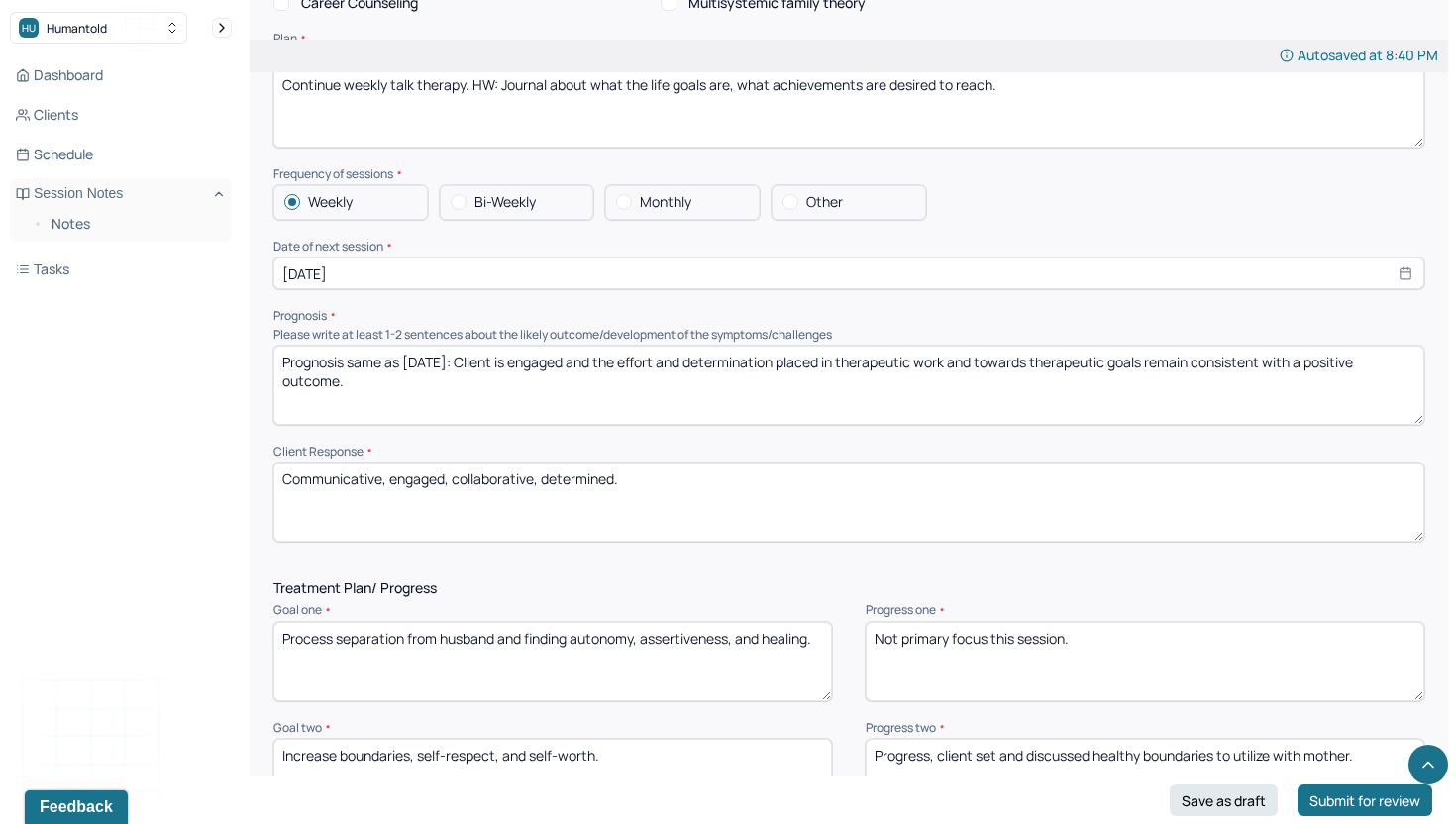 scroll, scrollTop: 2178, scrollLeft: 0, axis: vertical 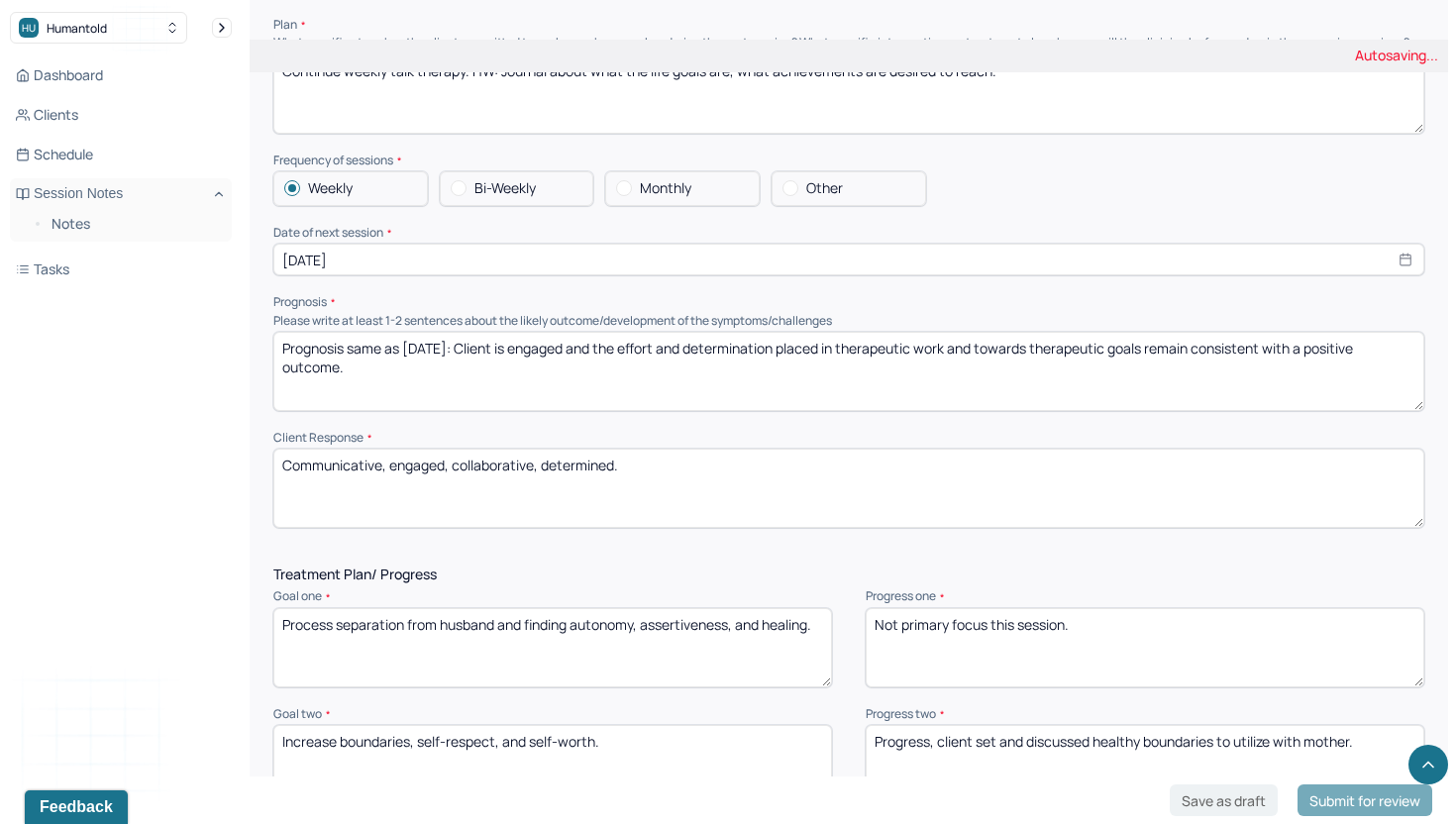 type on "Communicative, engaged, collaborative, determined." 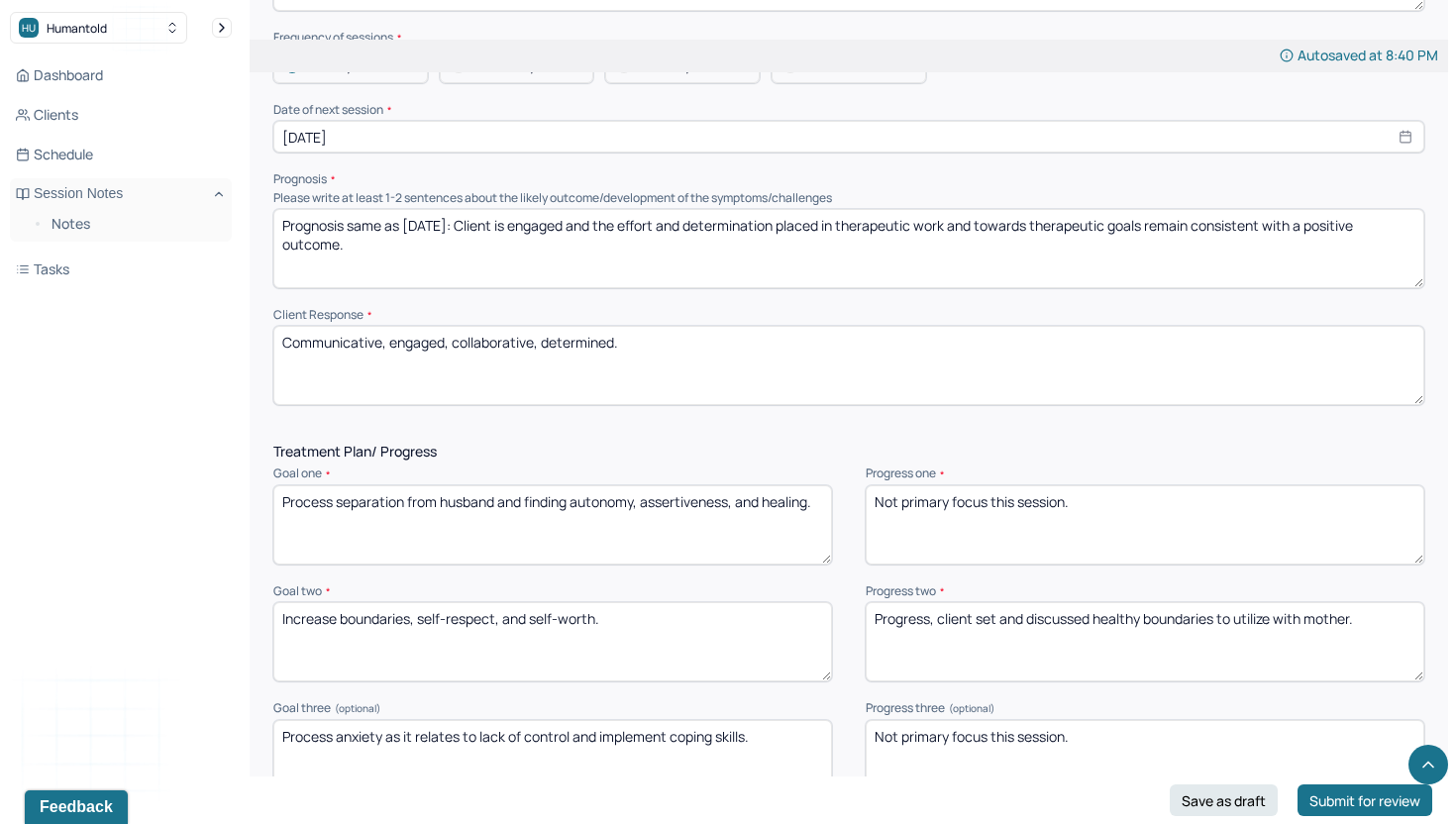 scroll, scrollTop: 2303, scrollLeft: 0, axis: vertical 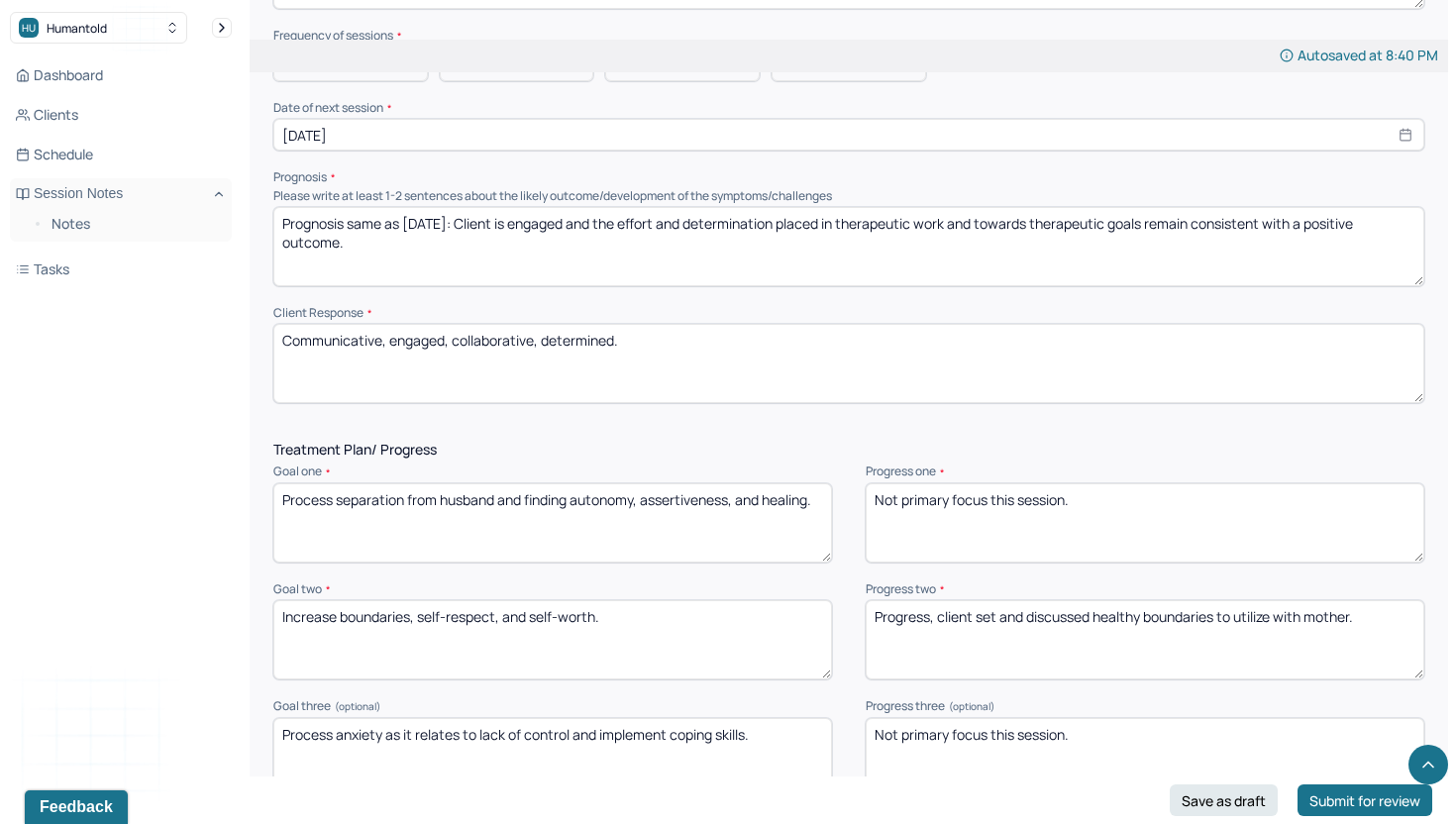 click on "Progress, client set and discussed healthy boundaries to utilize with mother." at bounding box center [1145, 640] 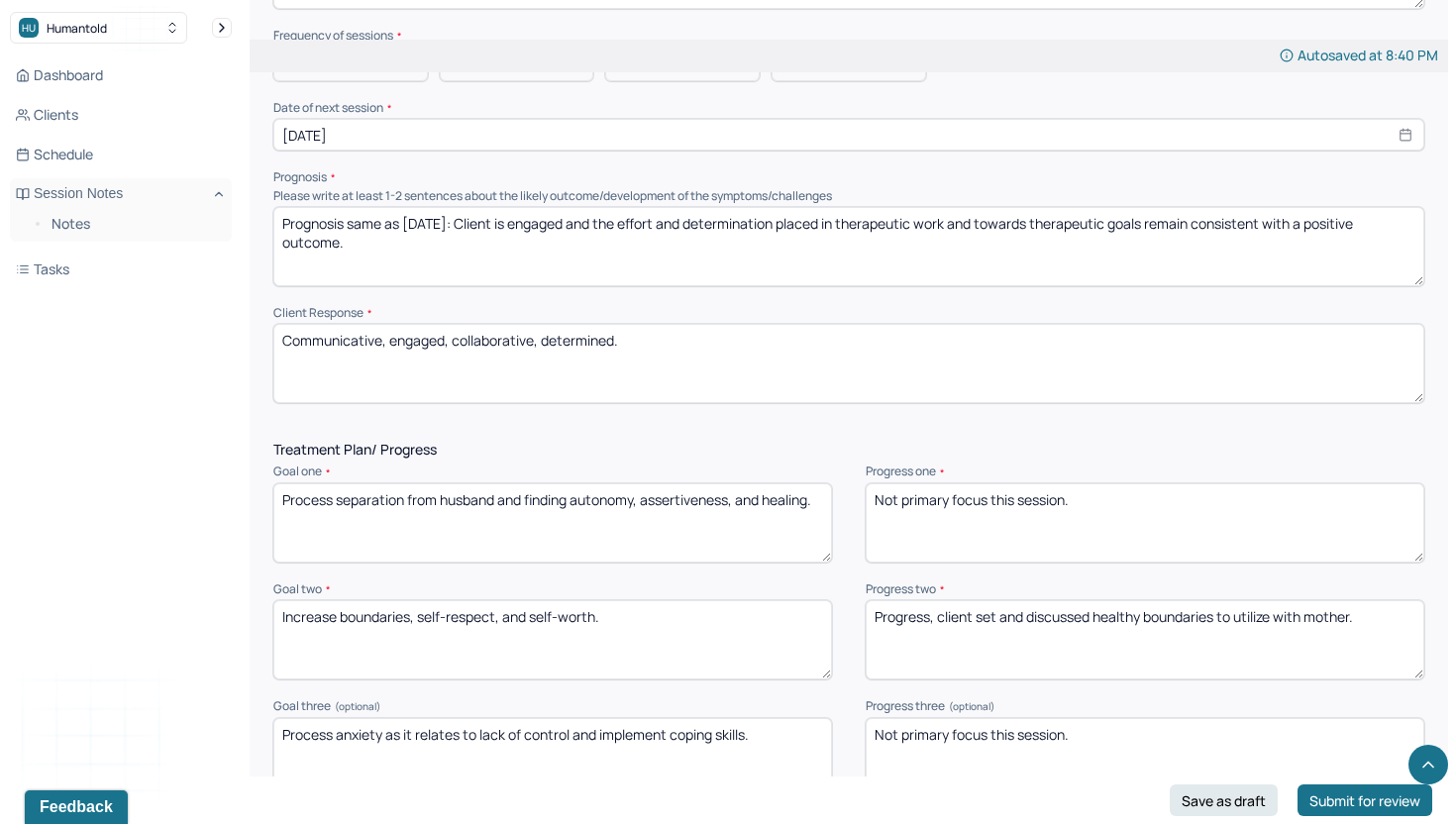 drag, startPoint x: 1363, startPoint y: 525, endPoint x: 976, endPoint y: 528, distance: 387.0116 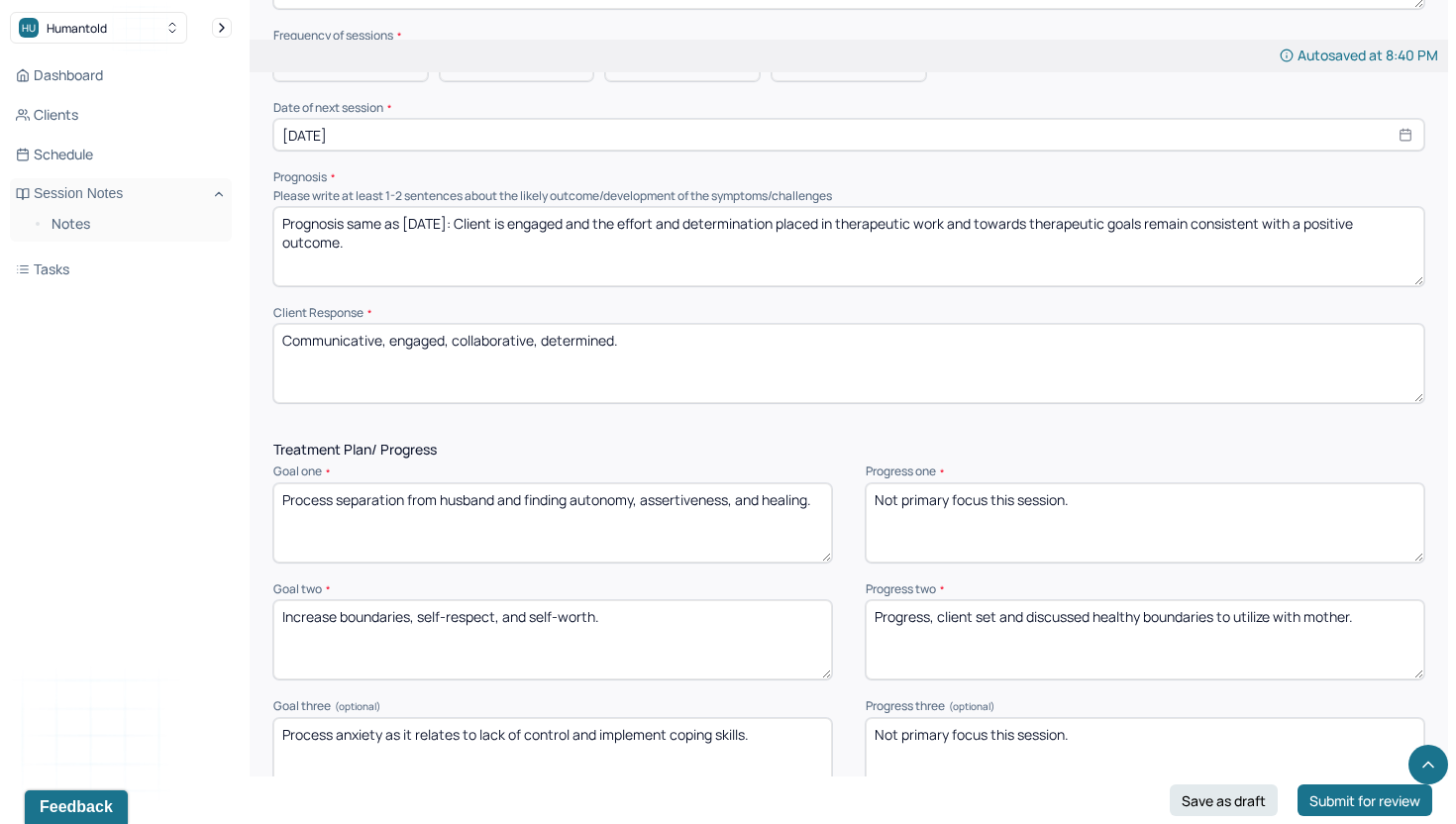 click on "Progress, client set and discussed healthy boundaries to utilize with mother." at bounding box center (1145, 640) 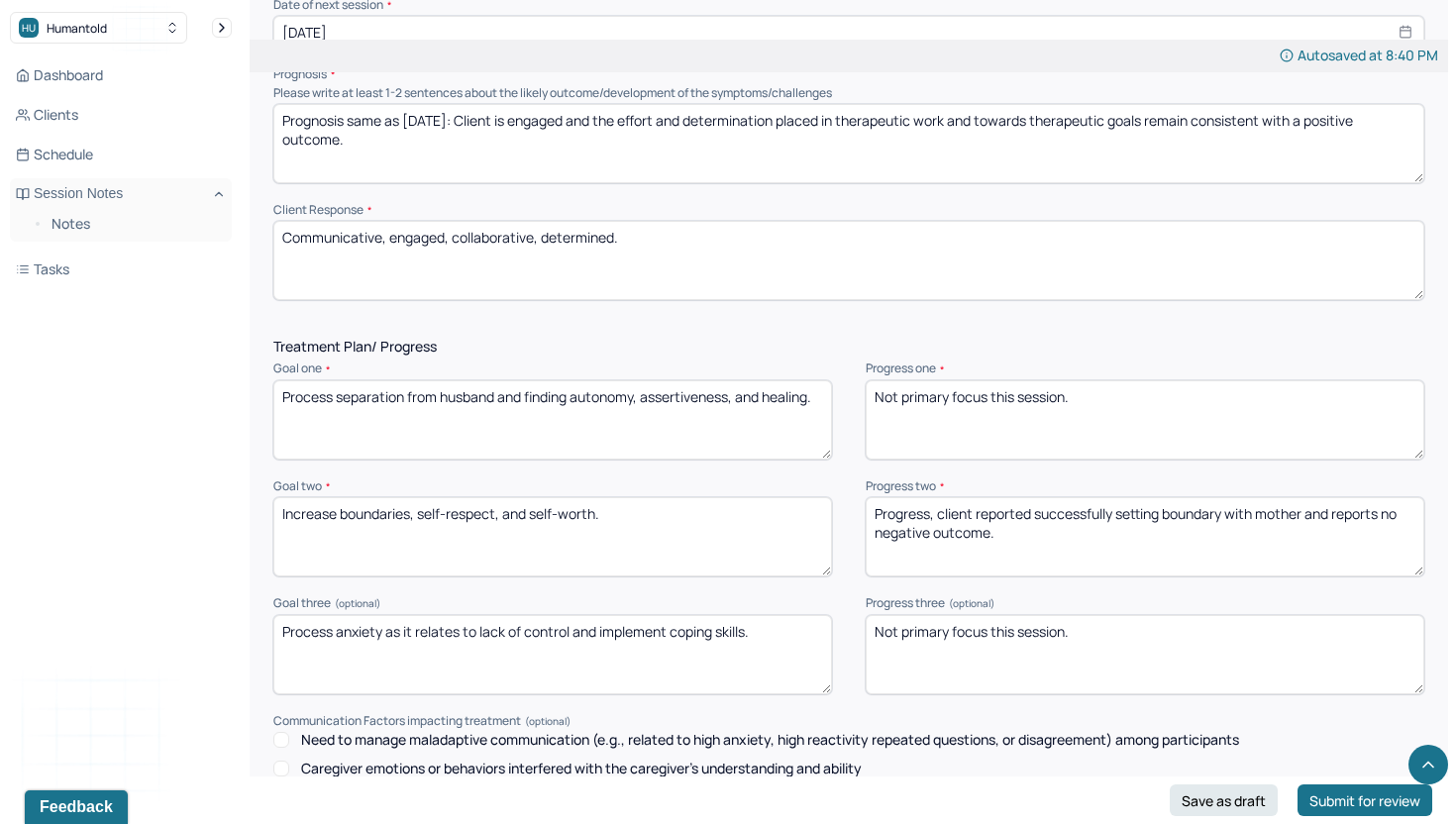 type on "Progress, client reported successfully setting boundary with mother and reports no negative outcome." 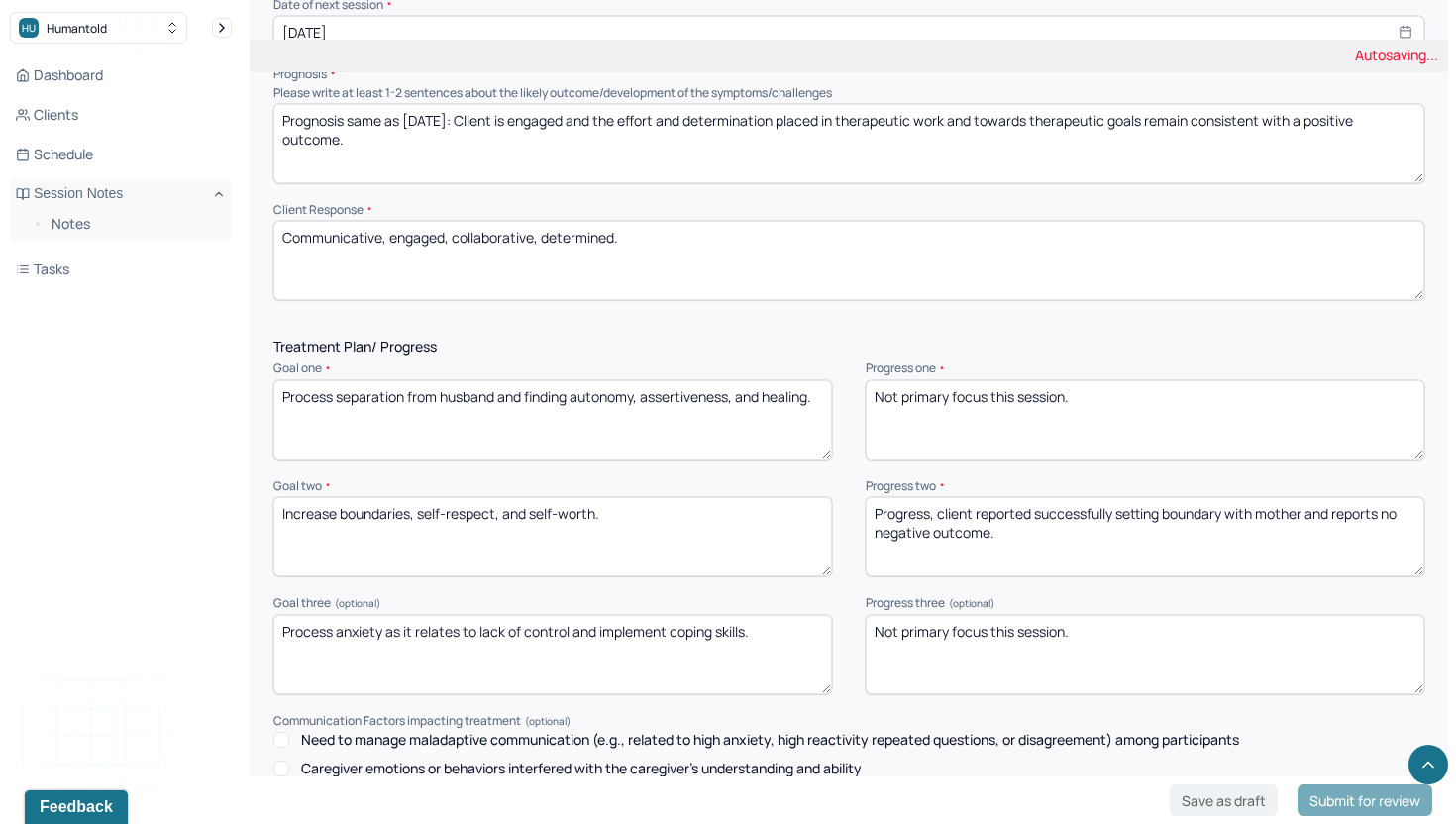 click on "Not primary focus this session." at bounding box center (1145, 655) 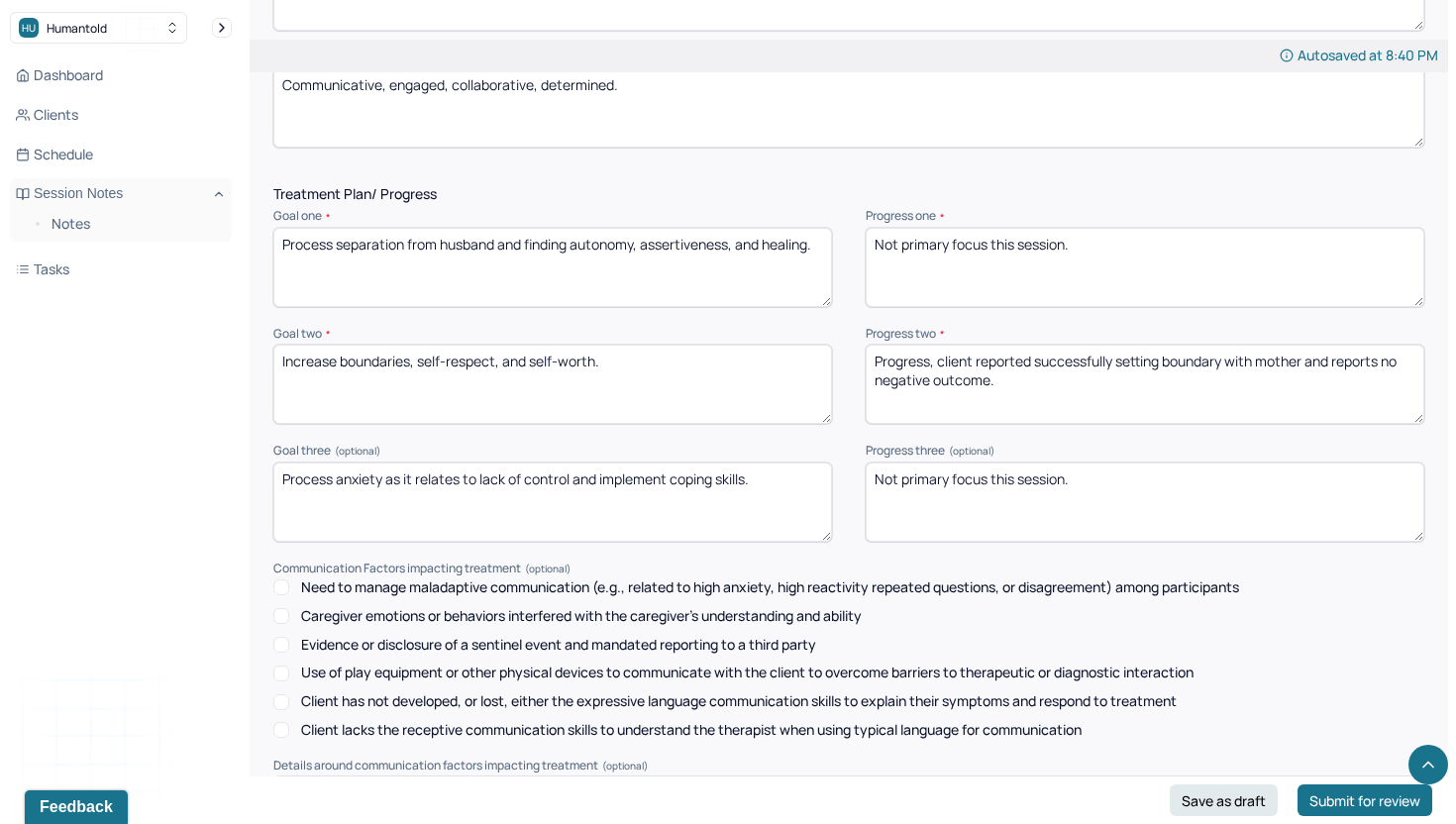 scroll, scrollTop: 2715, scrollLeft: 0, axis: vertical 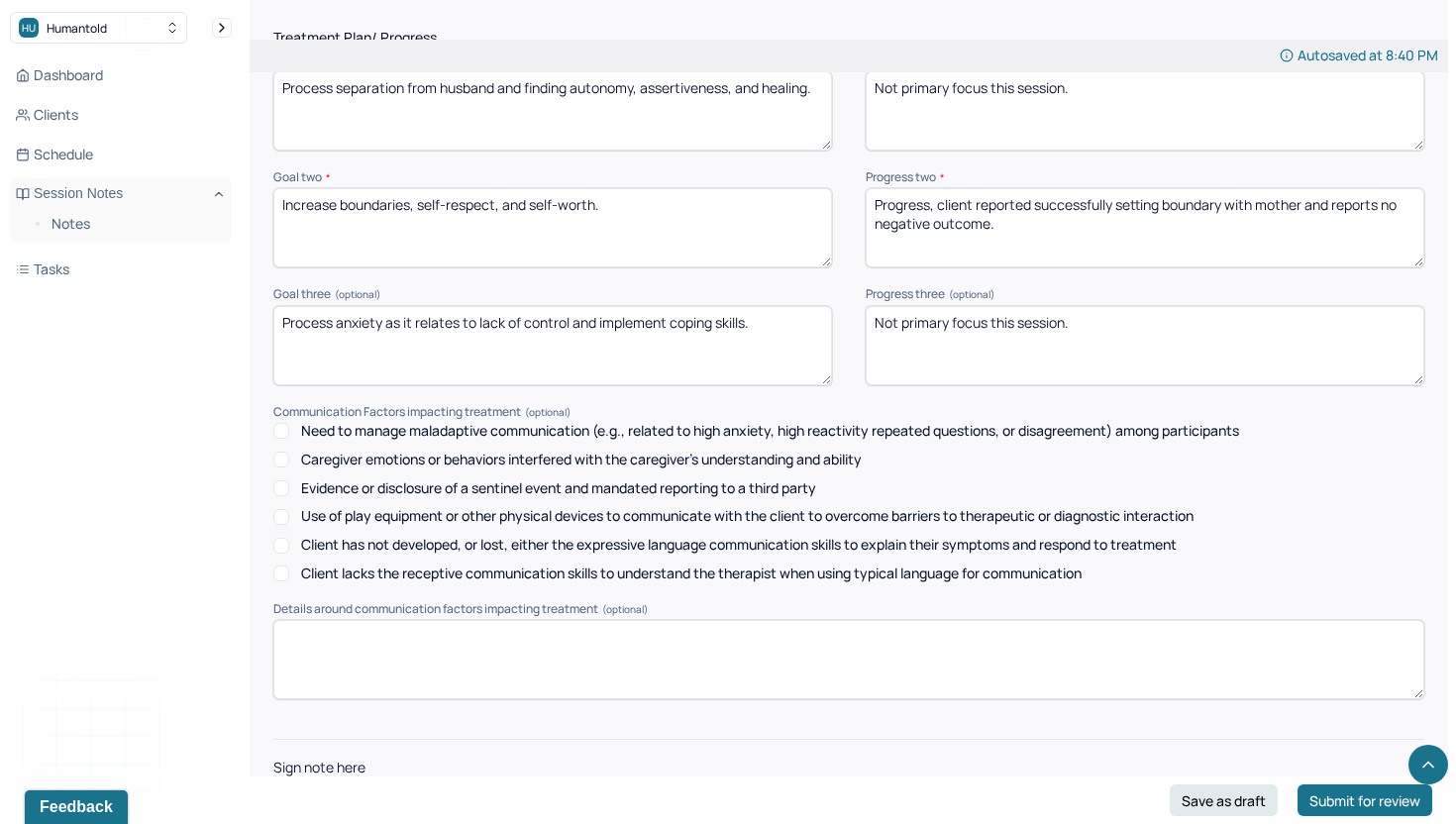 click at bounding box center (849, 822) 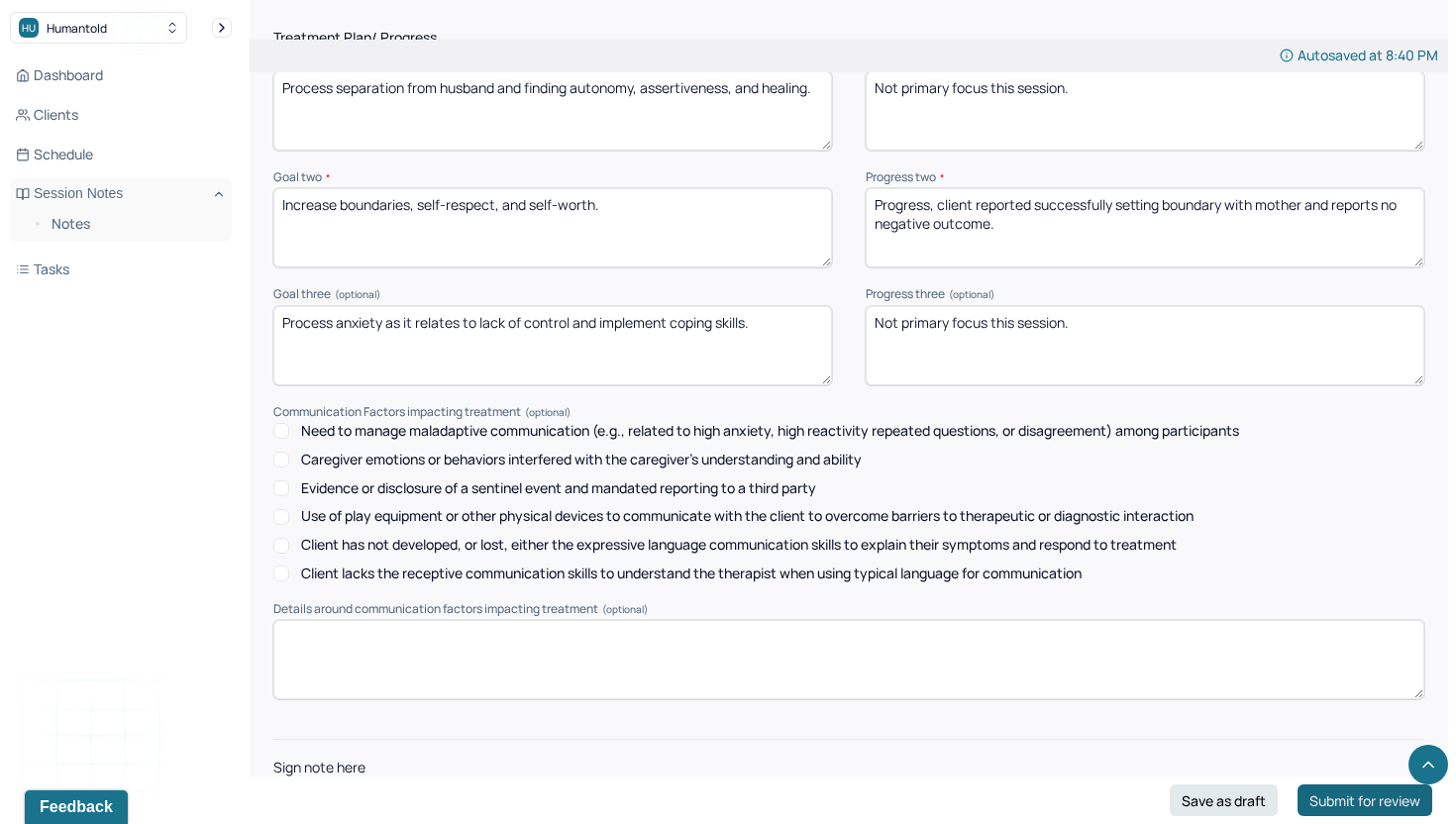 type on "DFL" 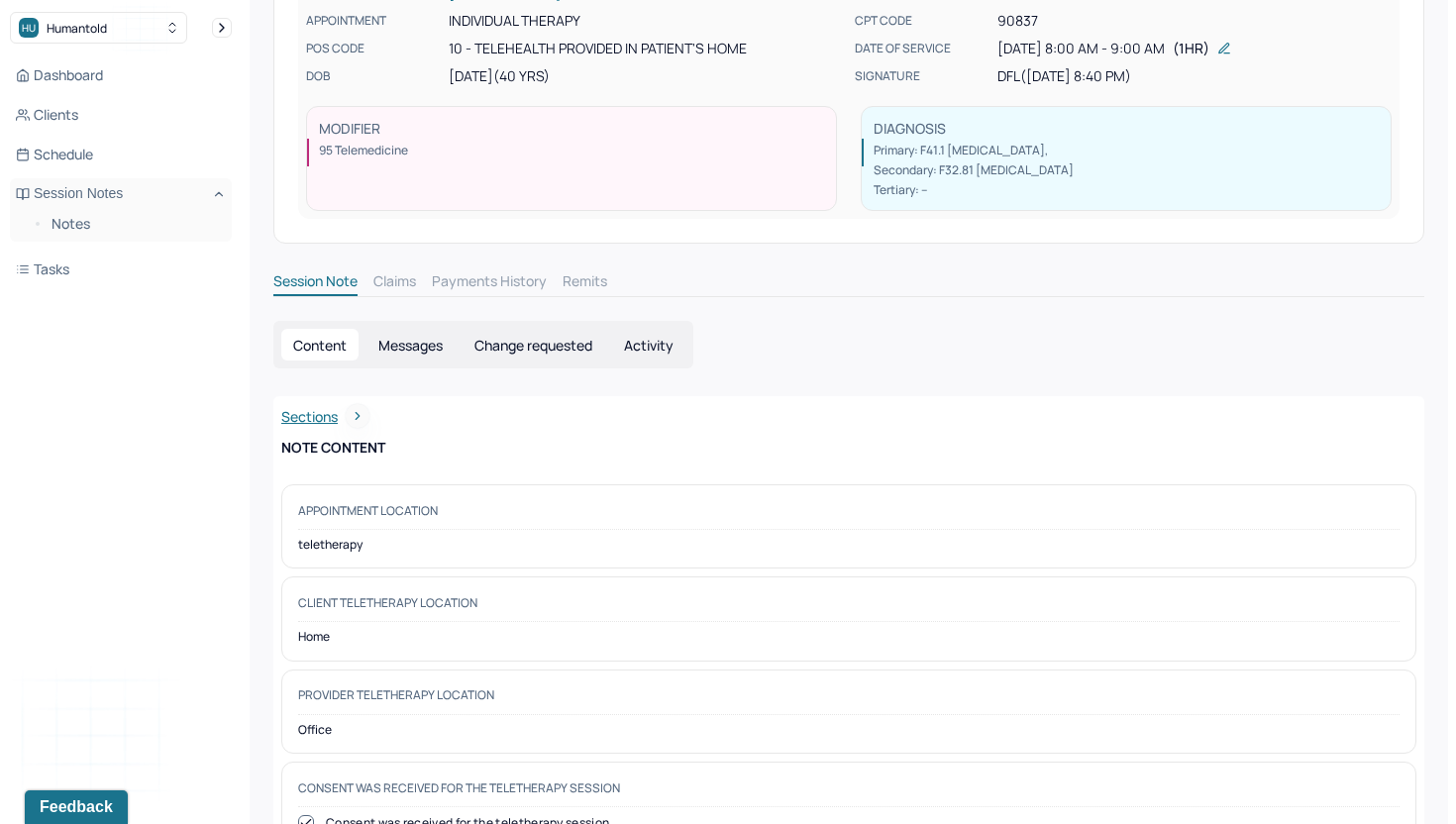 scroll, scrollTop: 0, scrollLeft: 0, axis: both 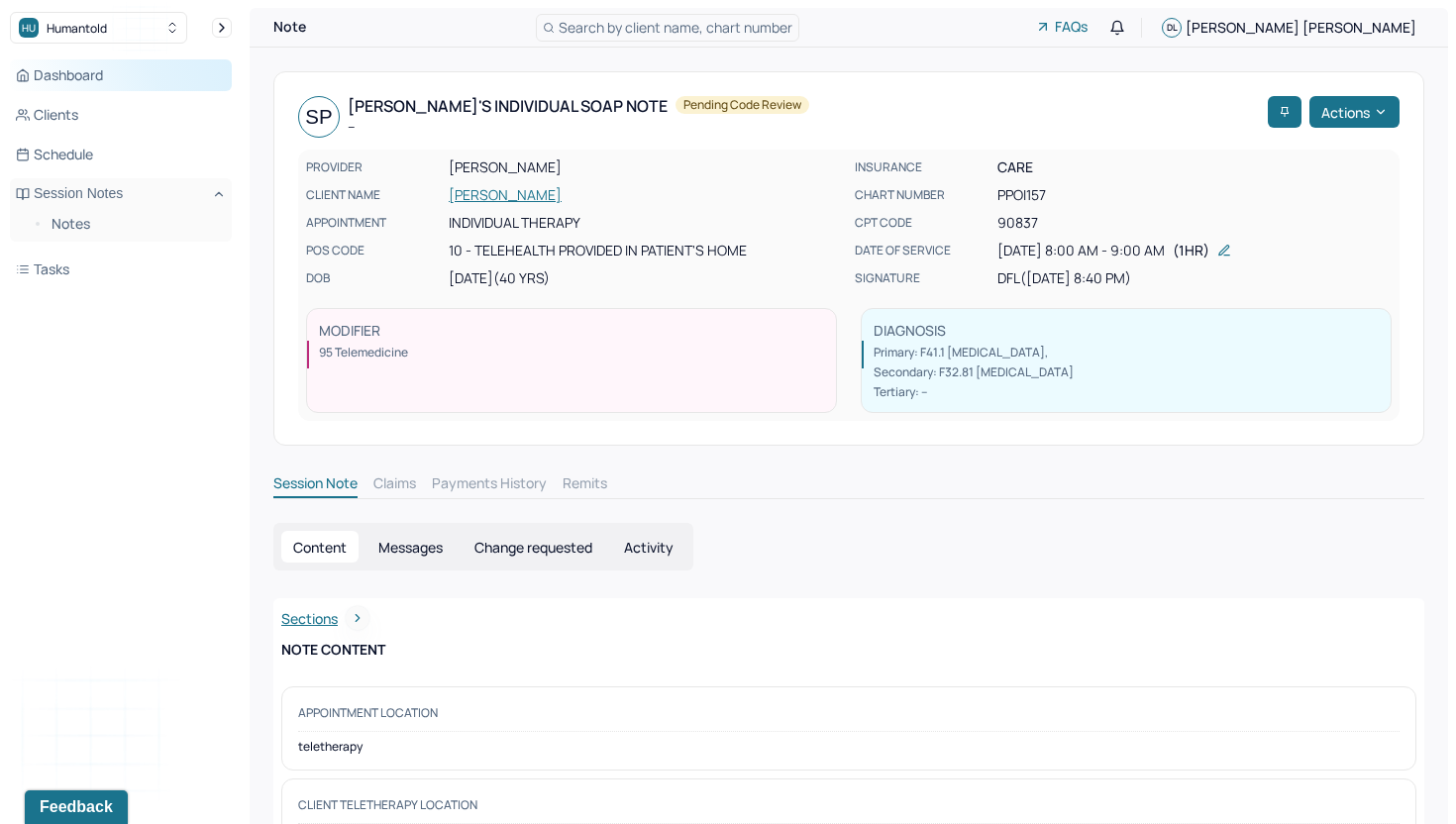 click on "Dashboard" at bounding box center (121, 75) 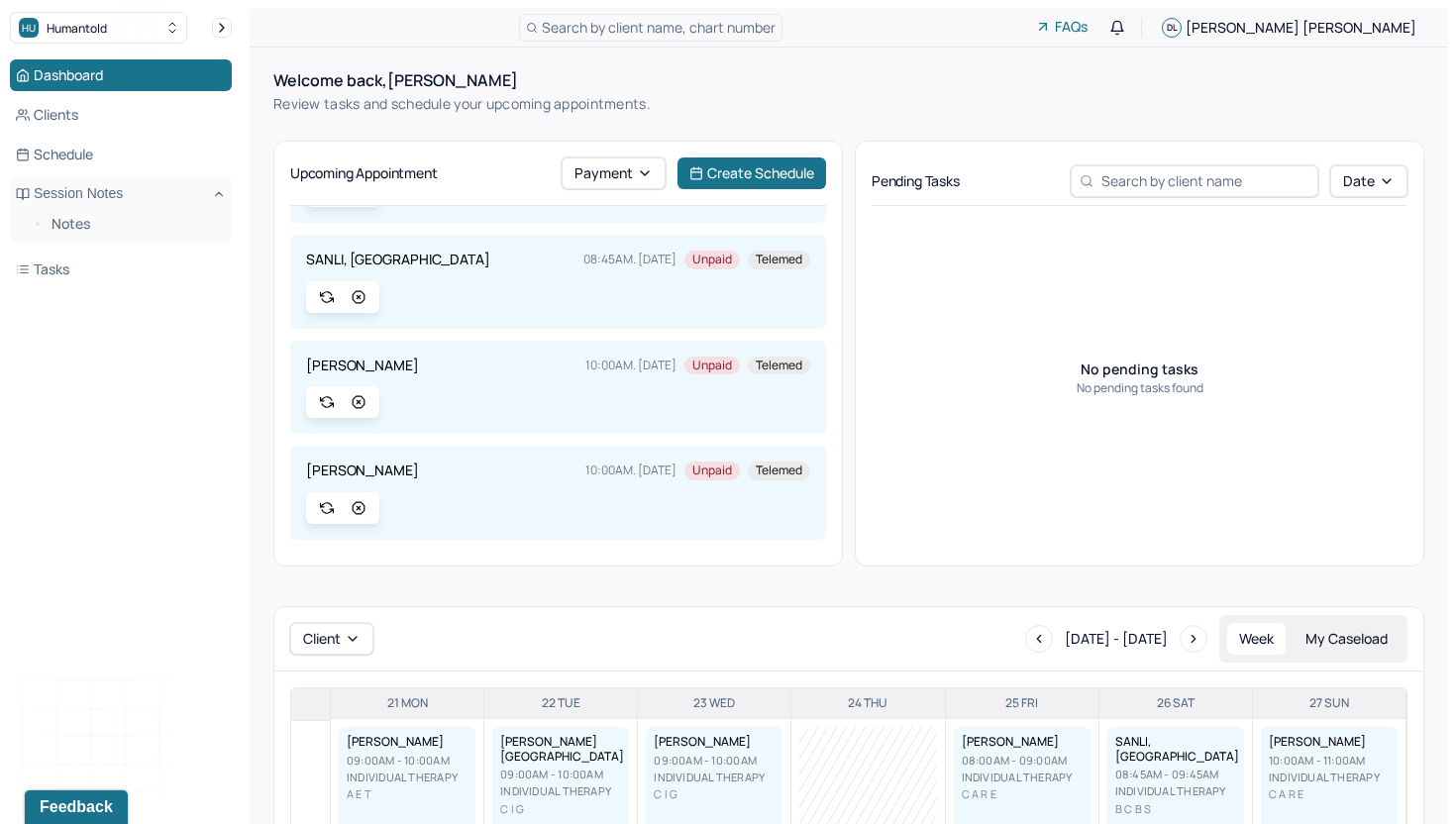 scroll, scrollTop: 414, scrollLeft: 0, axis: vertical 